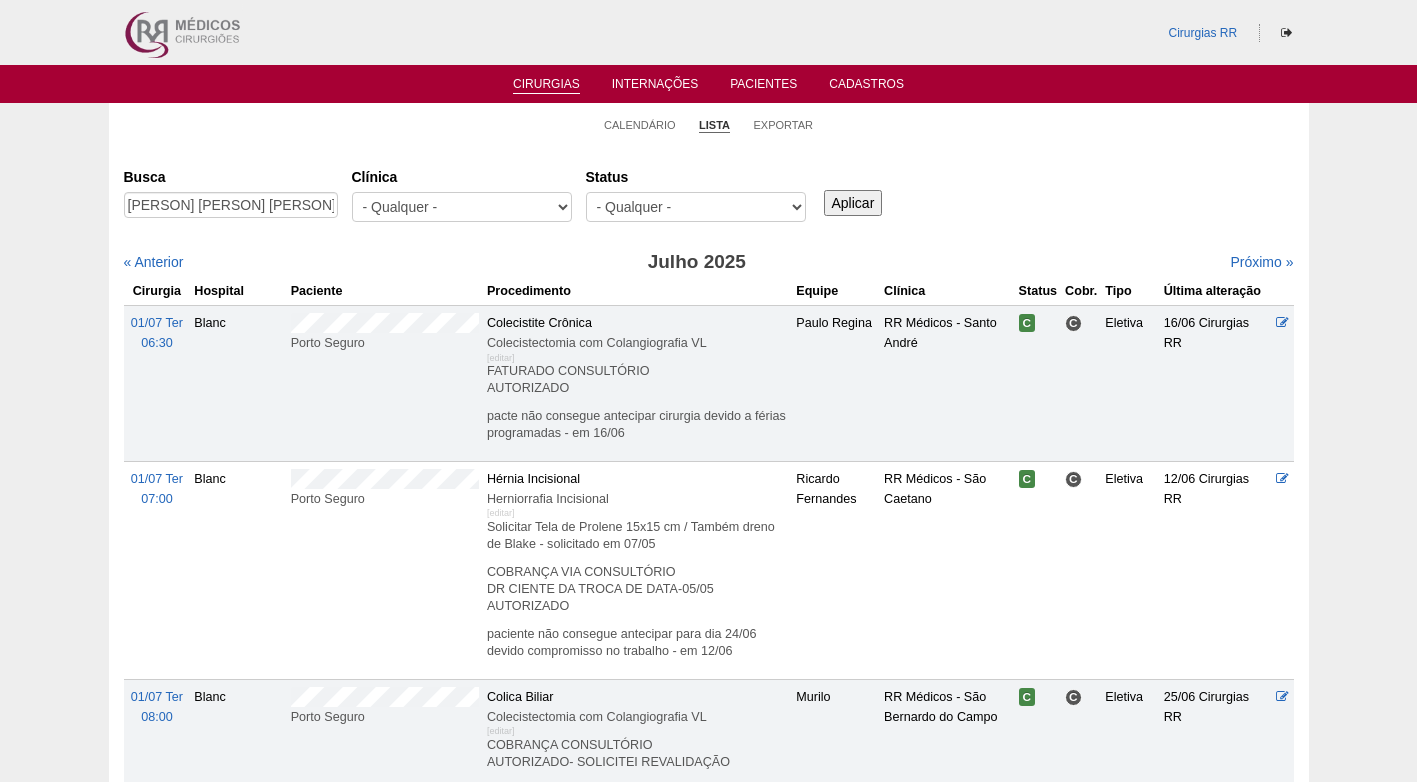 scroll, scrollTop: 0, scrollLeft: 0, axis: both 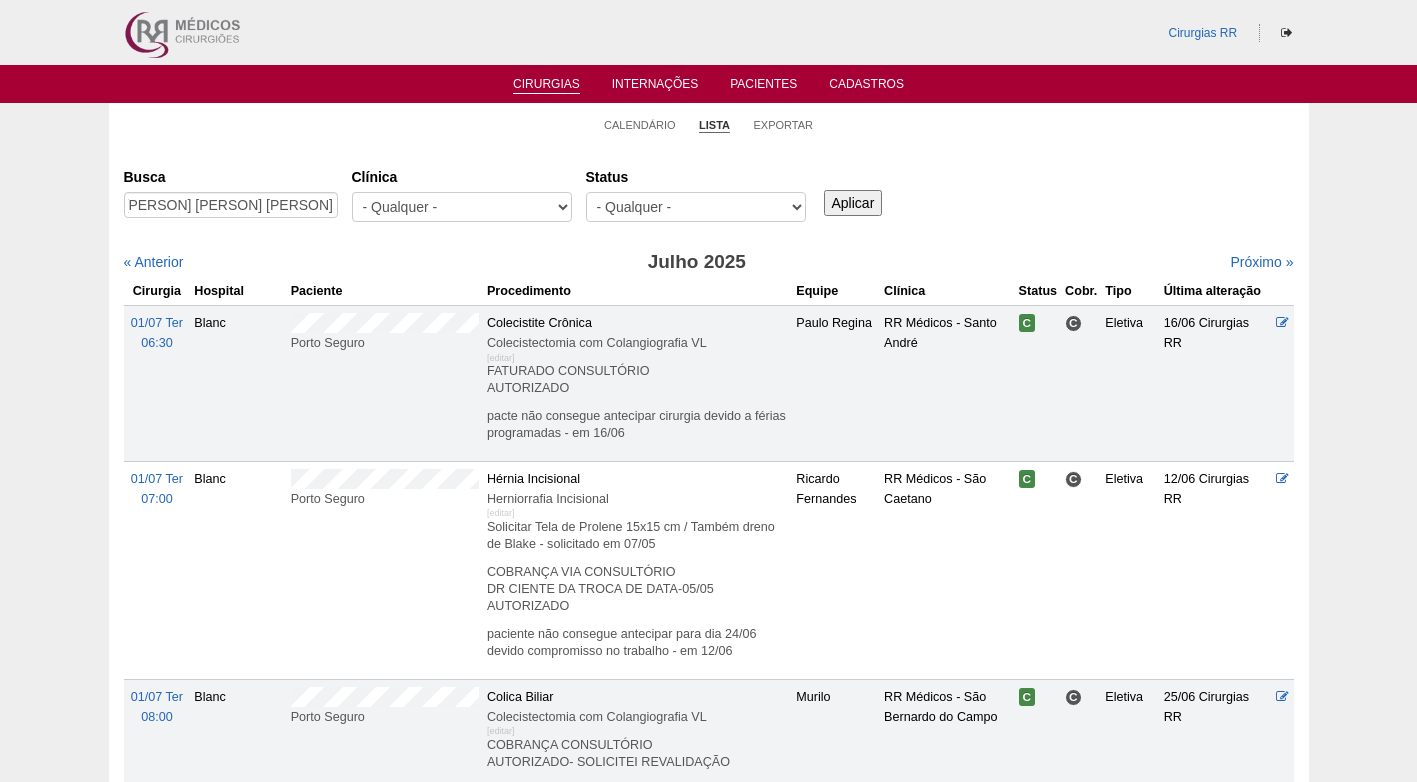 type on "[PERSON] [PERSON] [PERSON]" 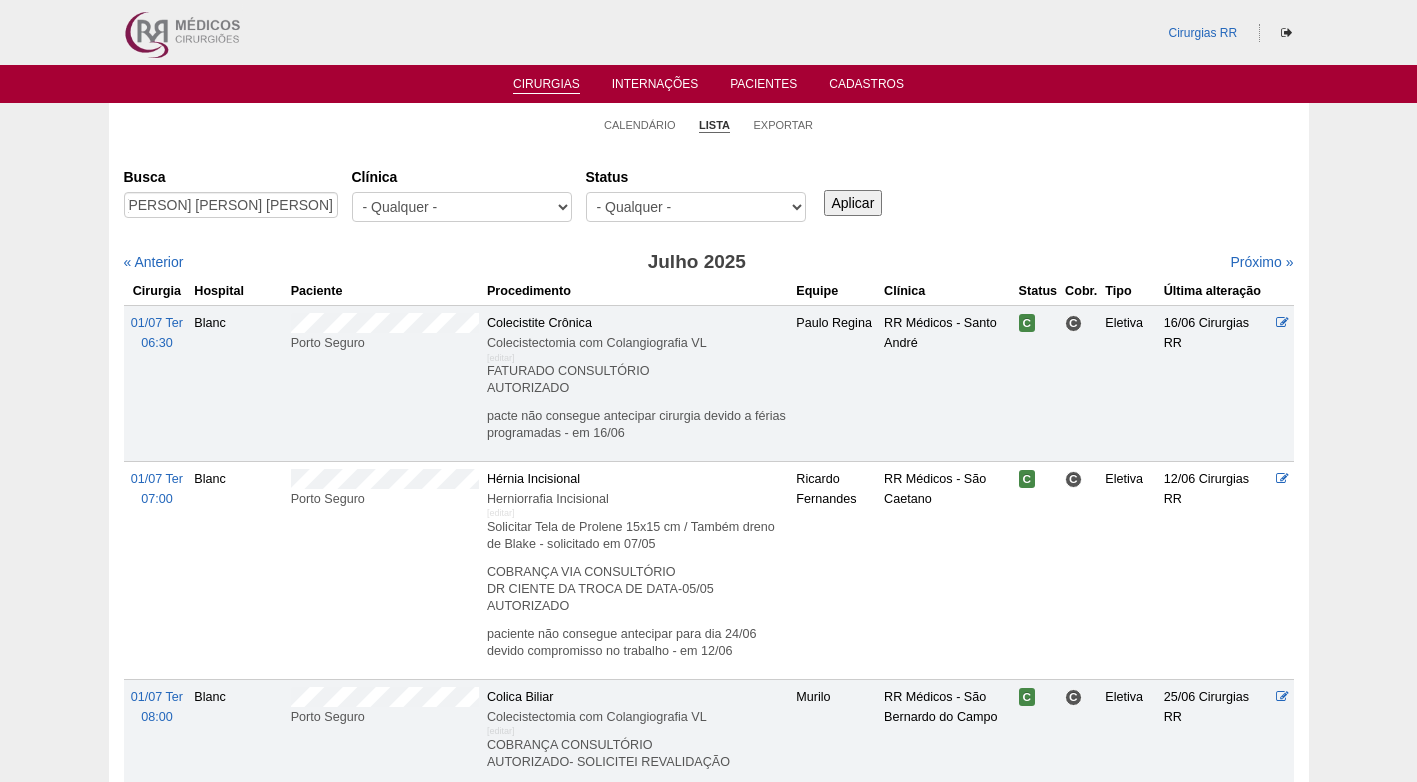 click on "Aplicar" at bounding box center (853, 203) 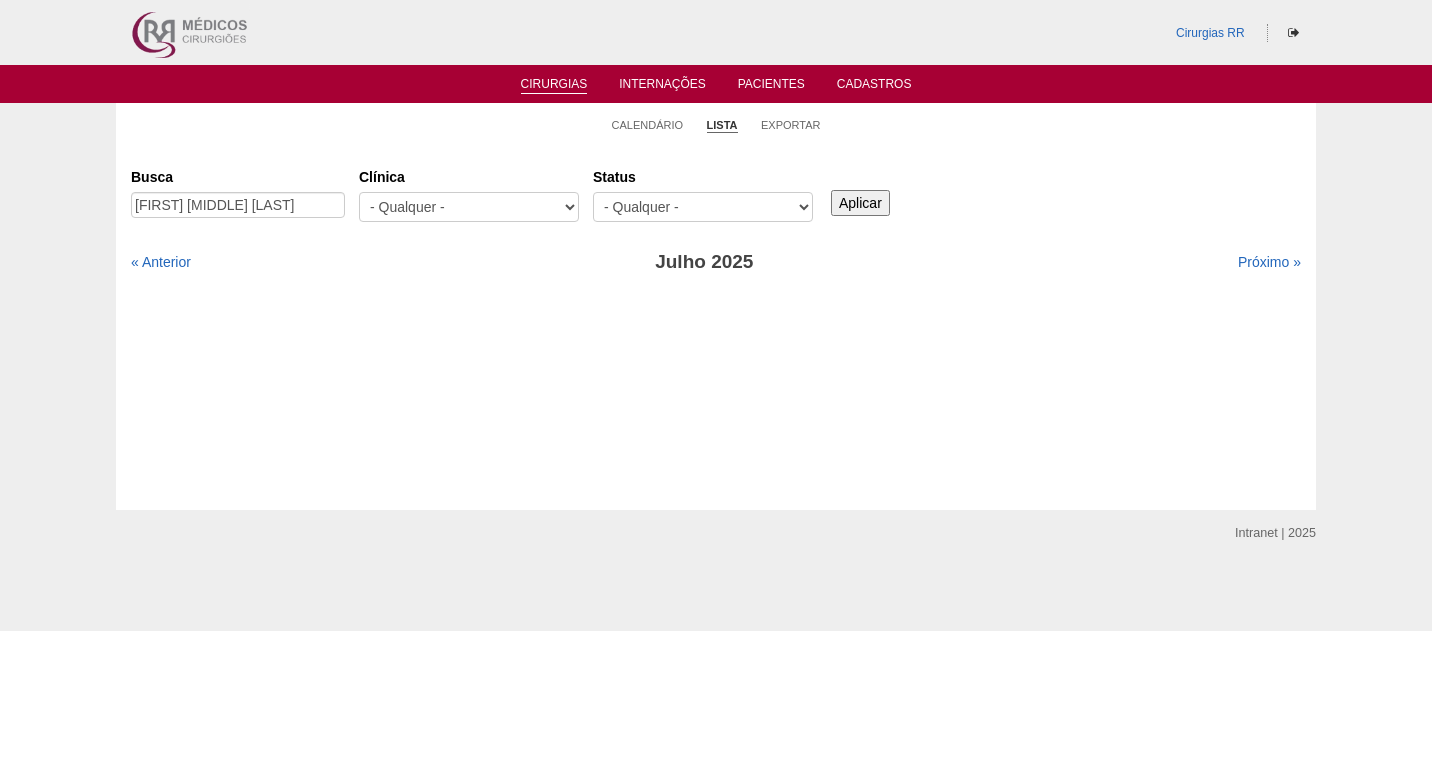 scroll, scrollTop: 0, scrollLeft: 0, axis: both 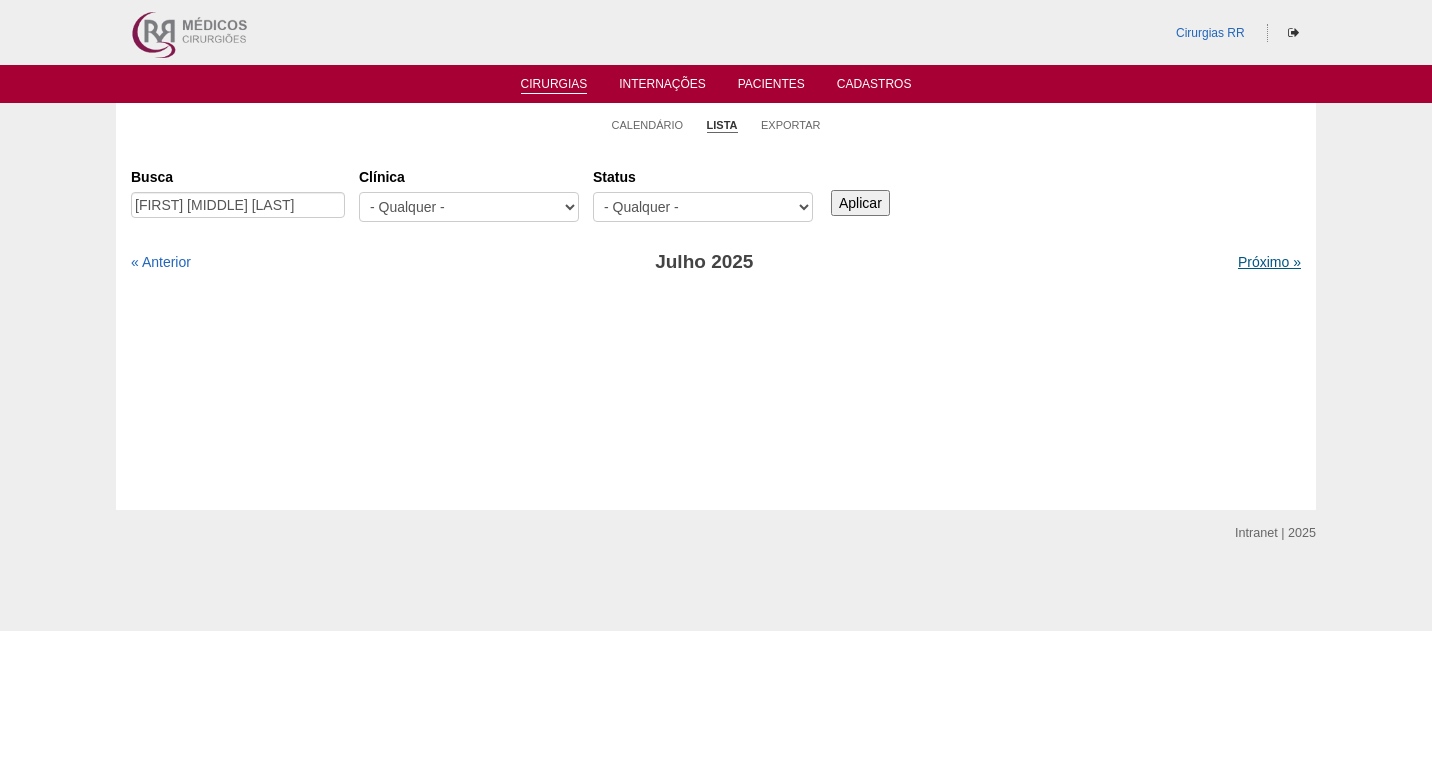 click on "Próximo »" at bounding box center (1269, 262) 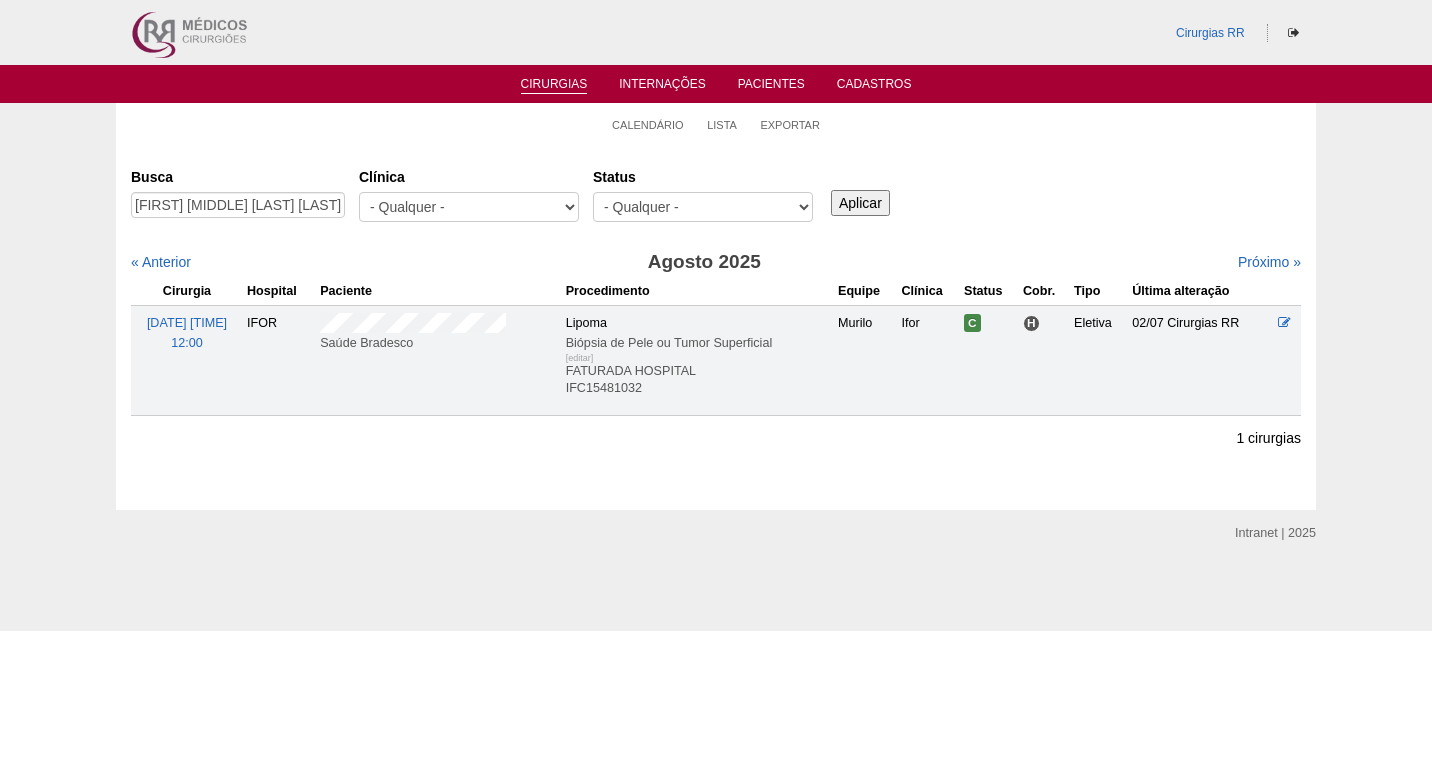 scroll, scrollTop: 0, scrollLeft: 0, axis: both 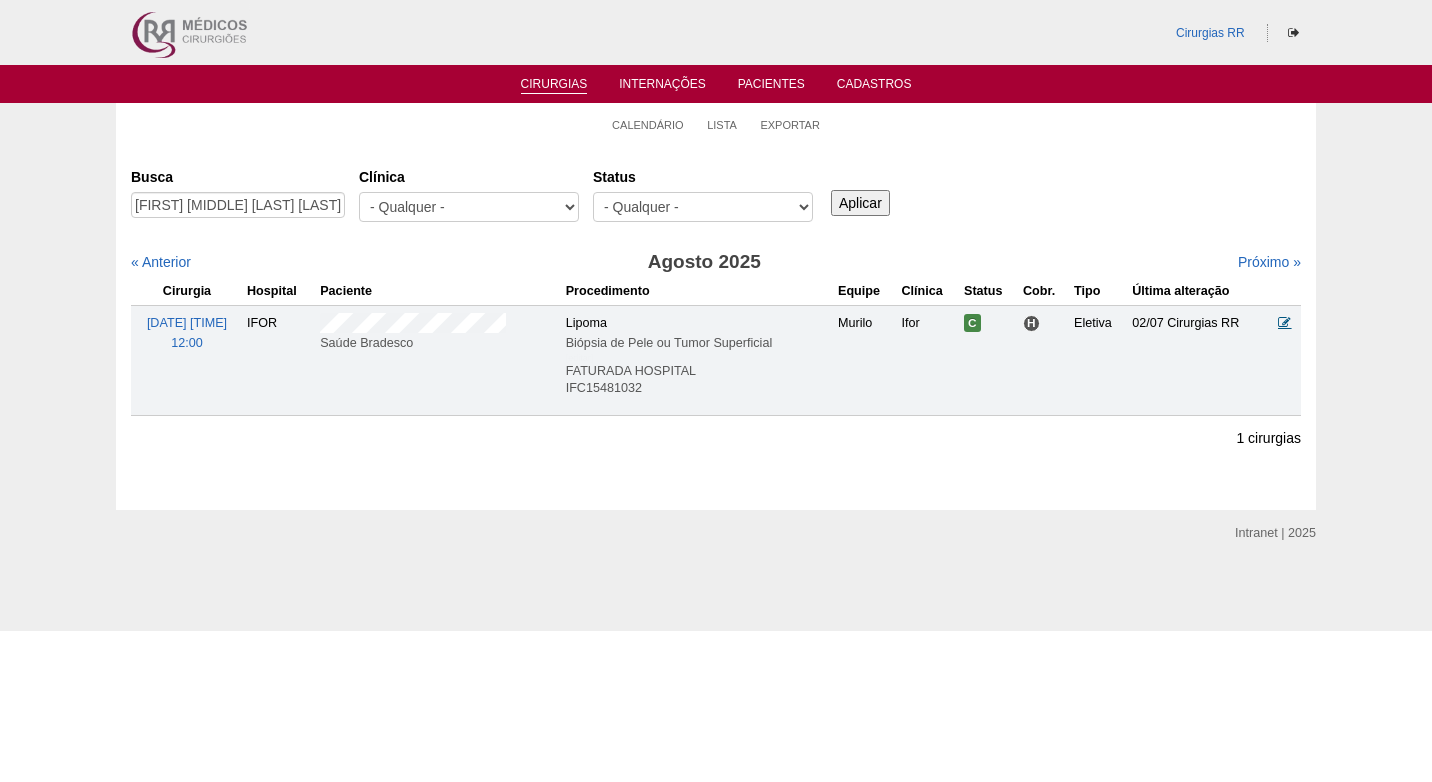 click at bounding box center [1284, 322] 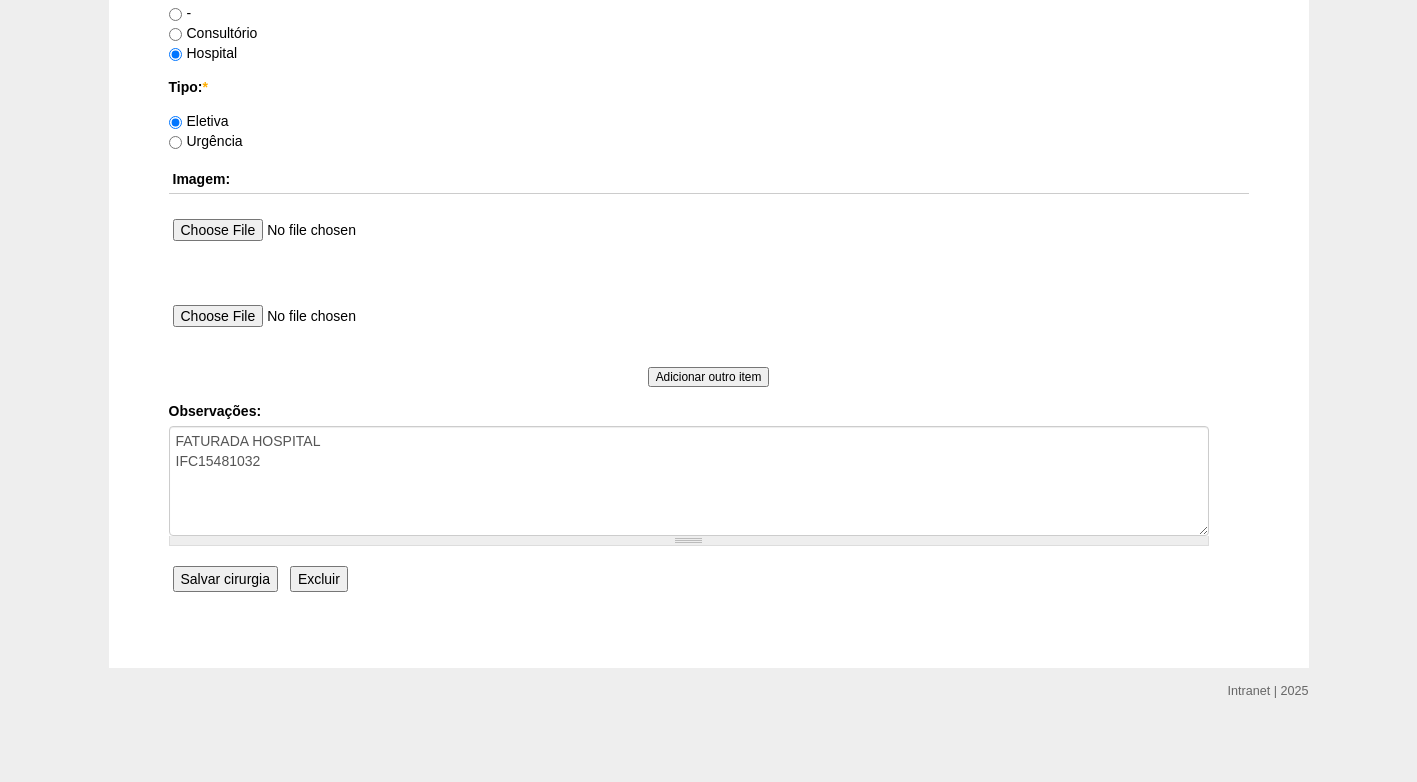 scroll, scrollTop: 1795, scrollLeft: 0, axis: vertical 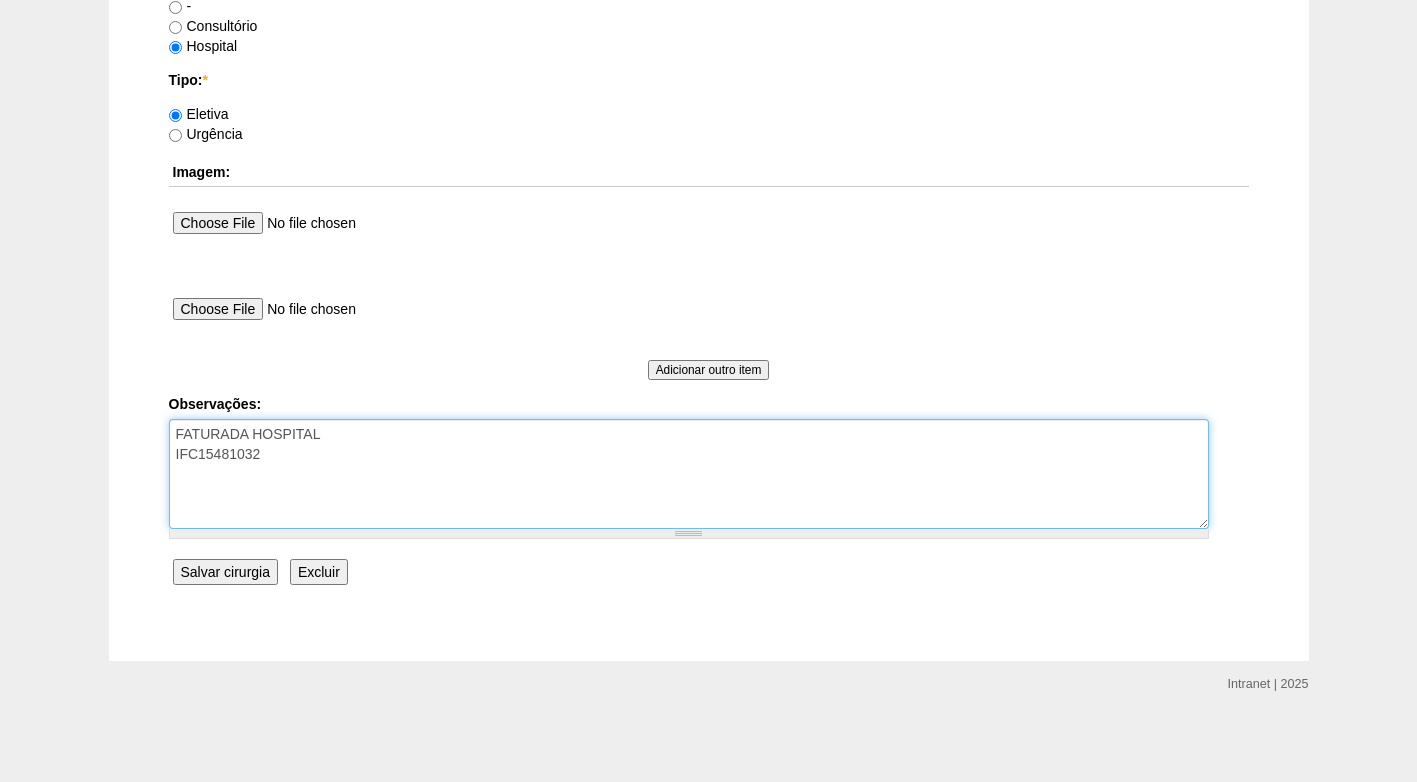 click on "FATURADA HOSPITAL
IFC15481032" at bounding box center (689, 474) 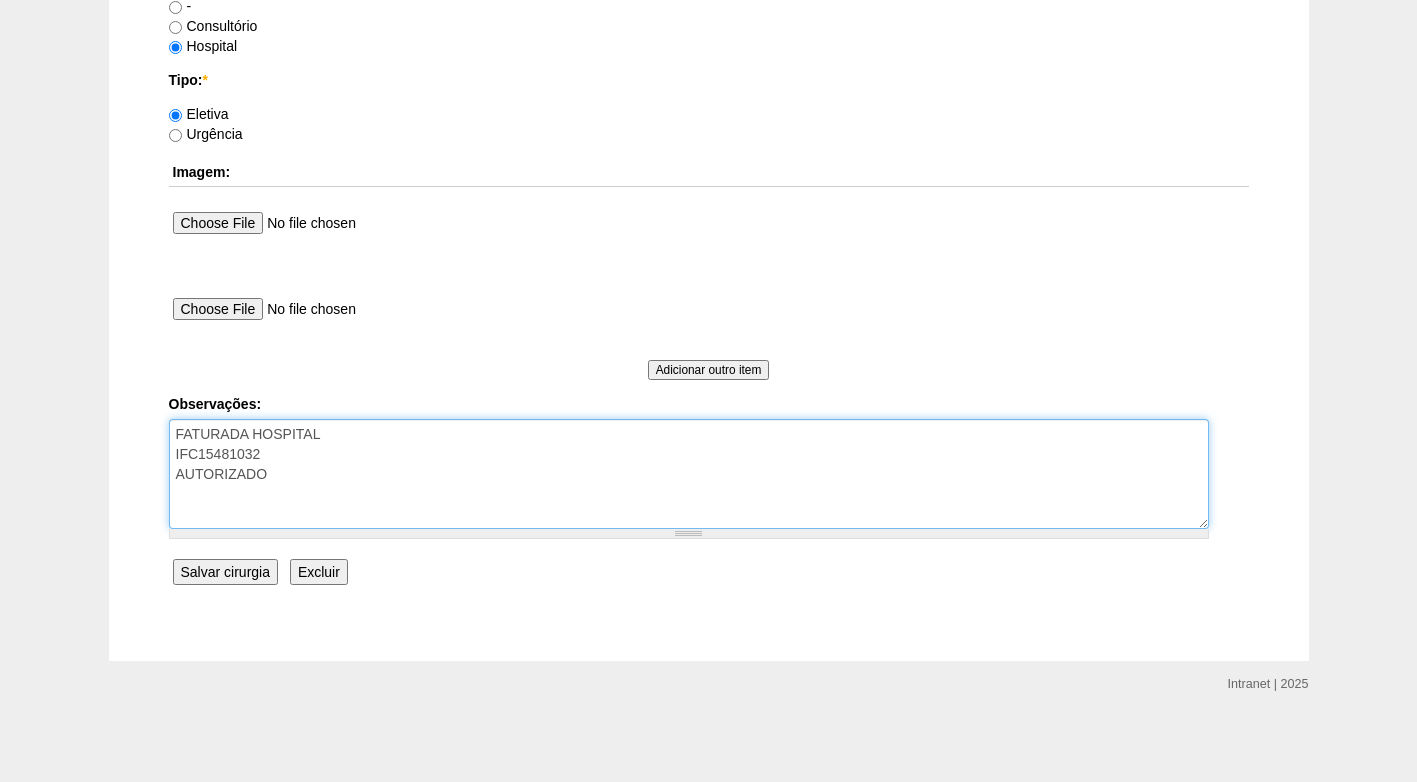 type on "FATURADA HOSPITAL
IFC15481032
AUTORIZADO" 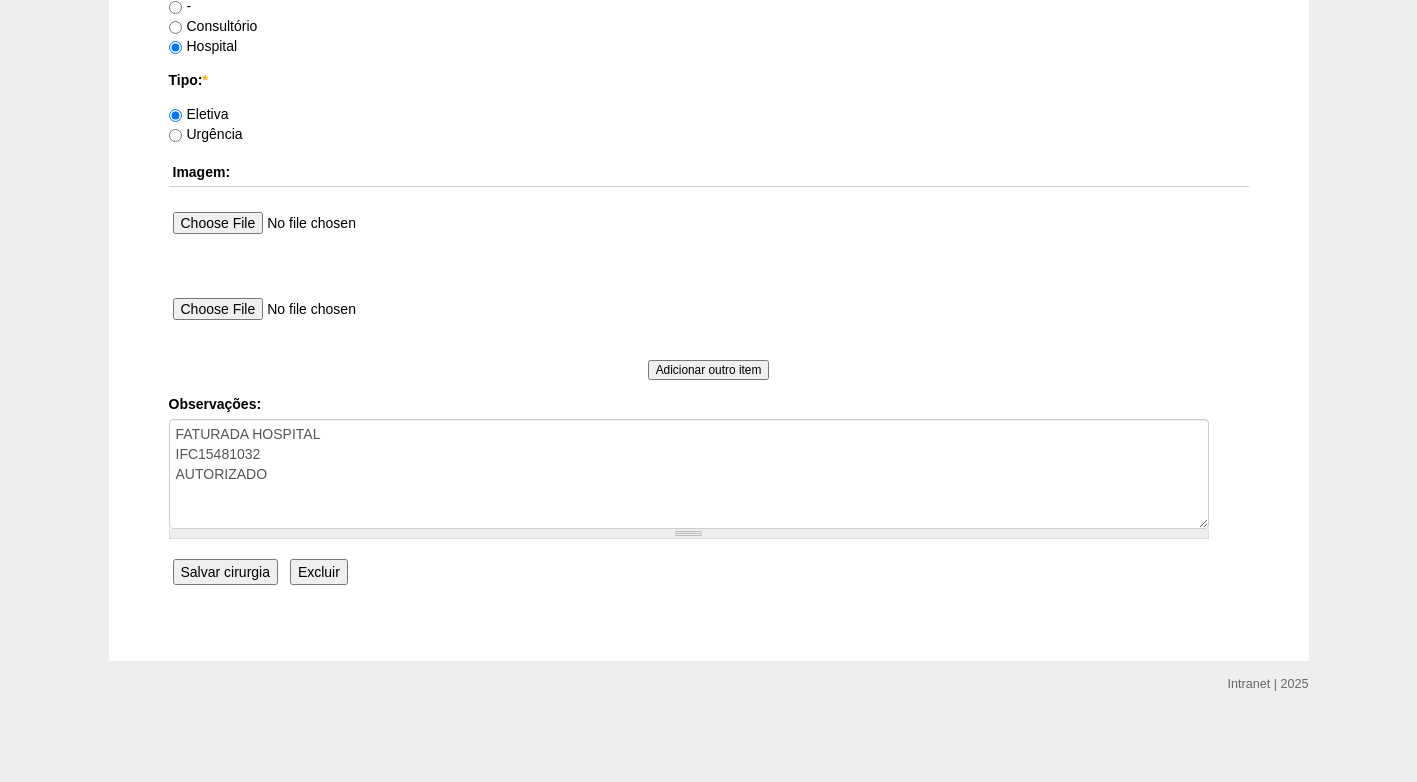 click on "Salvar cirurgia" at bounding box center [225, 572] 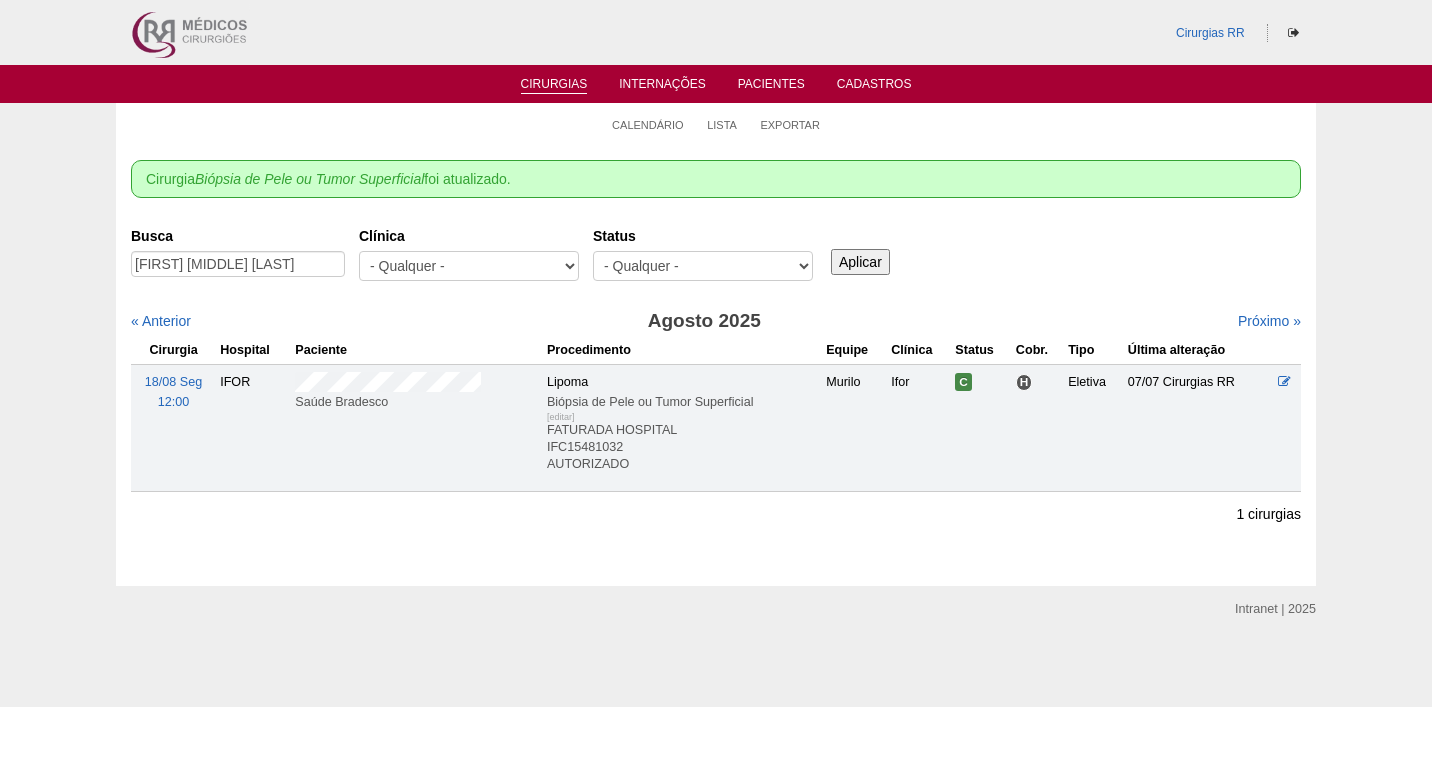scroll, scrollTop: 0, scrollLeft: 0, axis: both 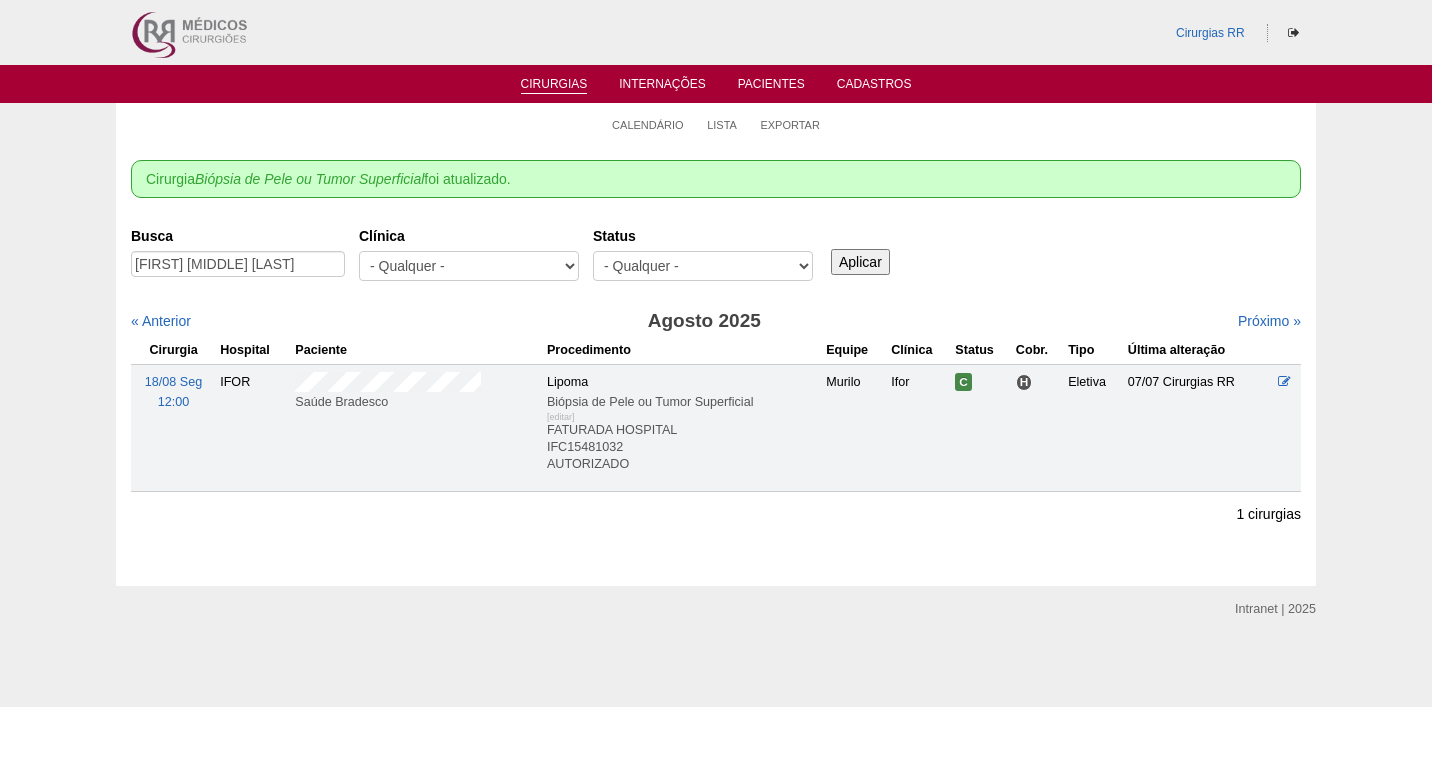 click on "Busca
[FIRST] [MIDDLE] [LAST]
Clínica
- Qualquer - 6R Alphaville Assunção Bartira Brasil Christovão da Gama Cruz Azul Ifor Neomater RR Médicos - Santo André RR Médicos - São Bernardo do Campo RR Médicos - São Caetano Santa Joana São Luiz SCS Vincit
Status
- Qualquer - Reservada Confirmada Suspensa Cancelada
Aplicar" at bounding box center [716, 255] 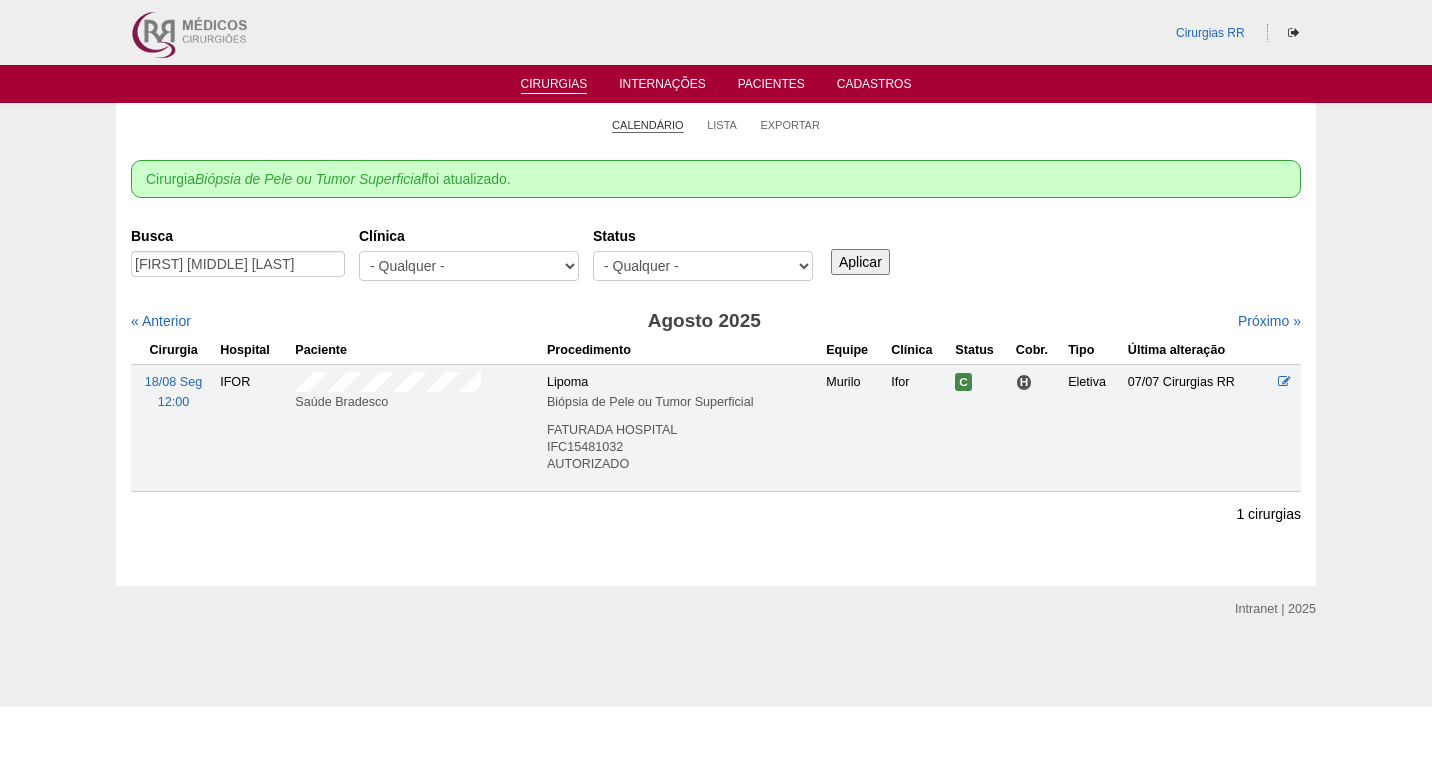 click on "Calendário" at bounding box center (648, 125) 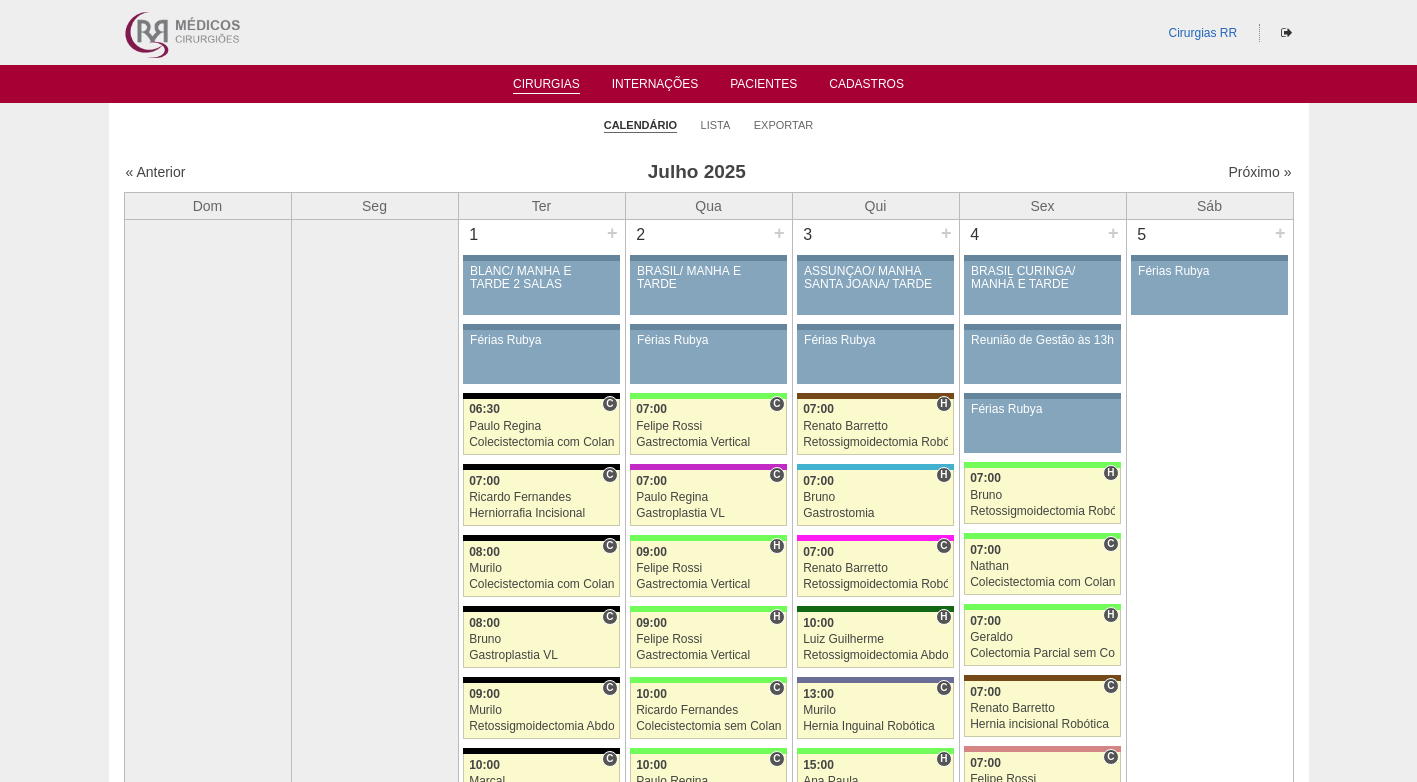 scroll, scrollTop: 0, scrollLeft: 0, axis: both 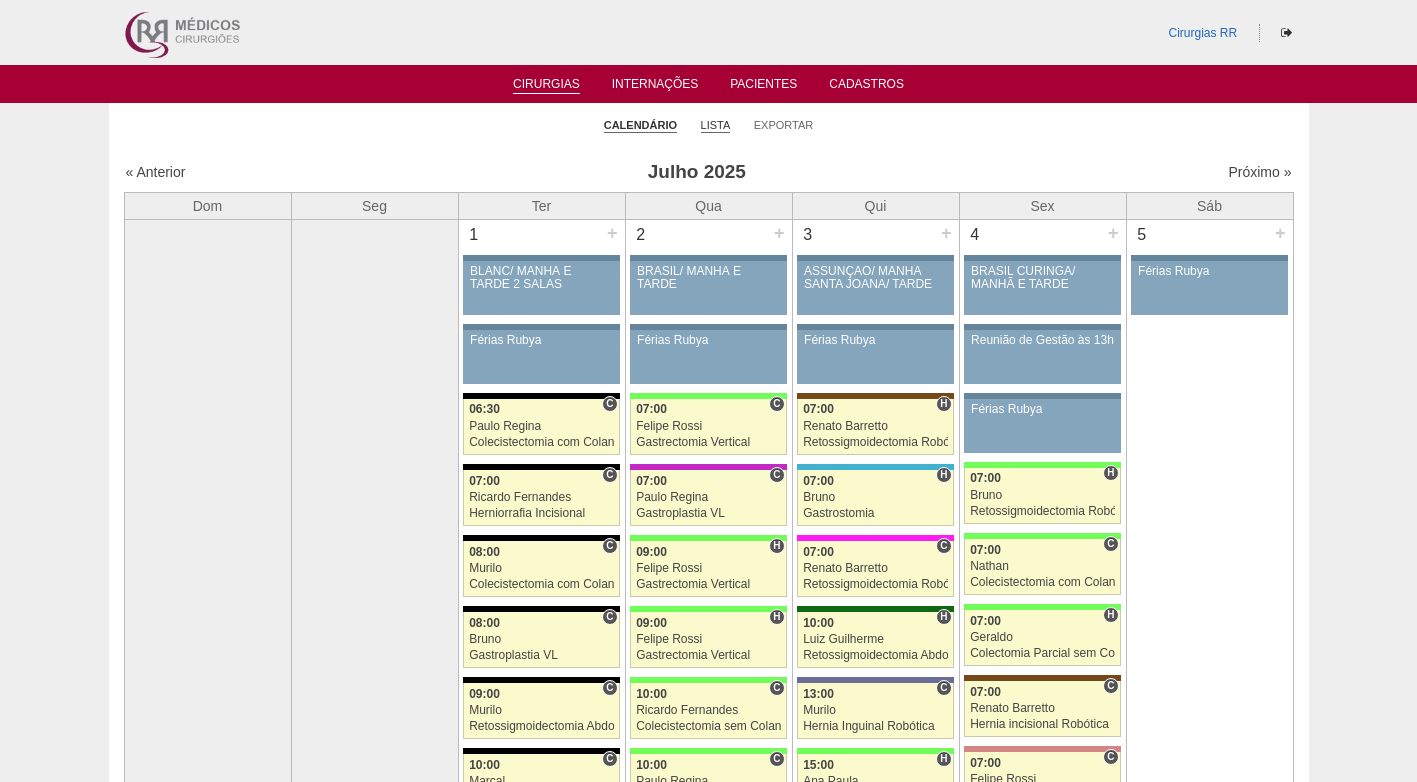click on "Lista" at bounding box center (716, 125) 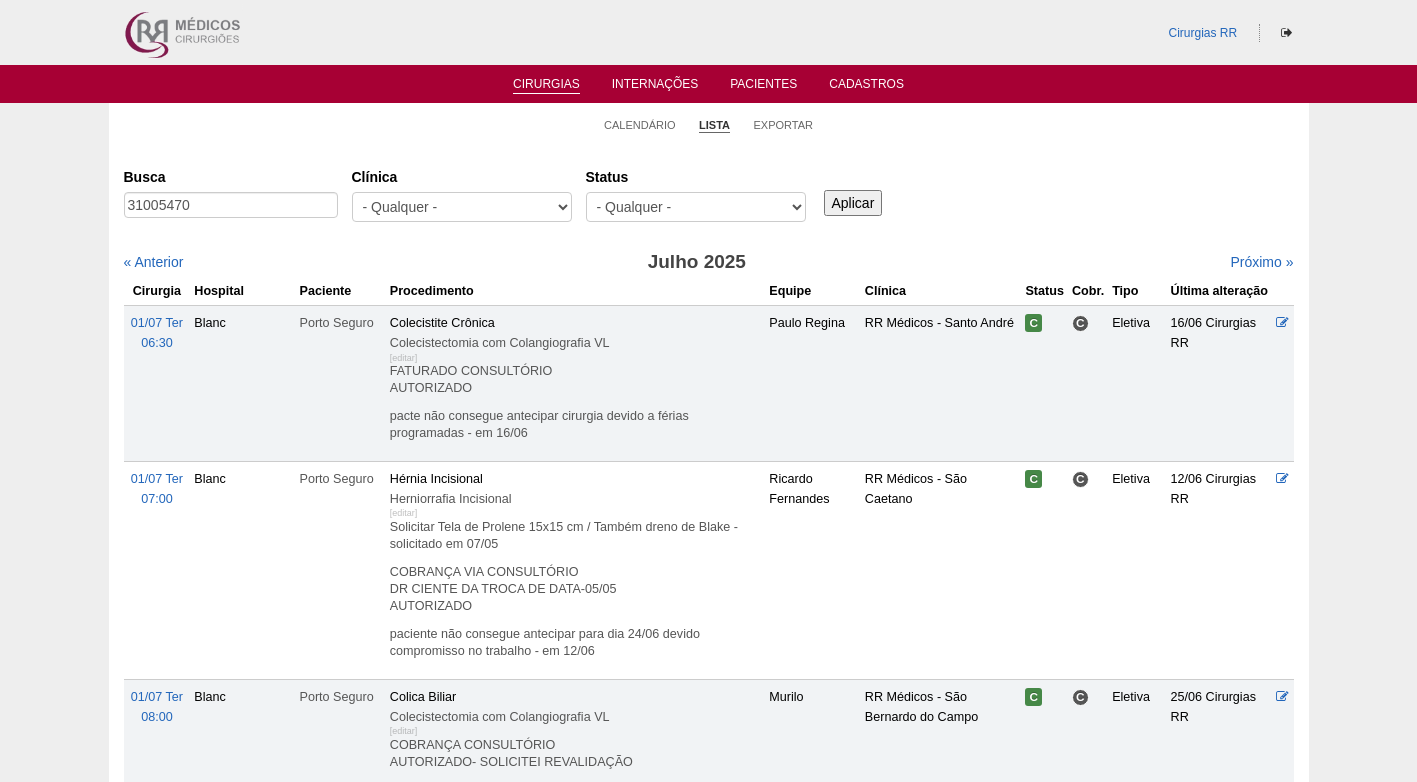 scroll, scrollTop: 0, scrollLeft: 0, axis: both 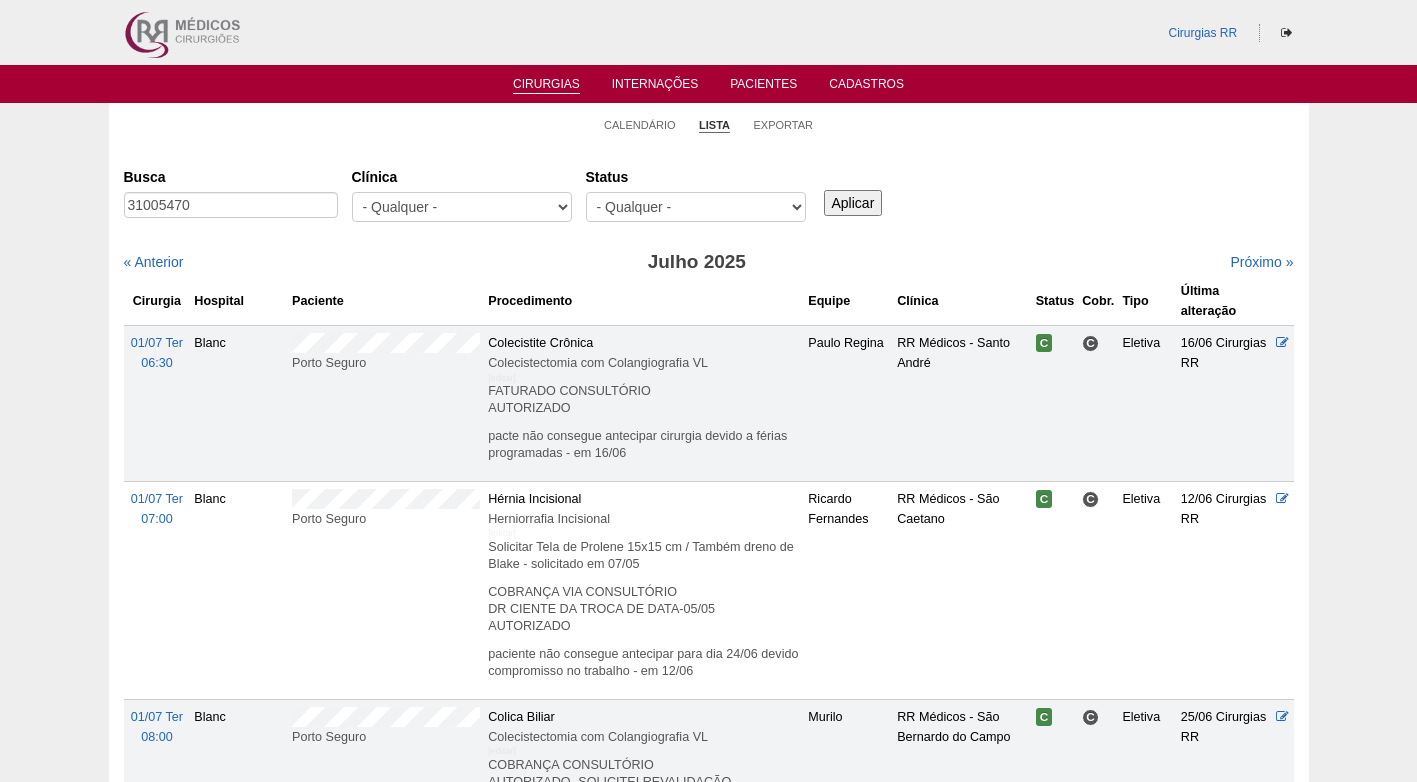 drag, startPoint x: 248, startPoint y: 207, endPoint x: 92, endPoint y: 208, distance: 156.0032 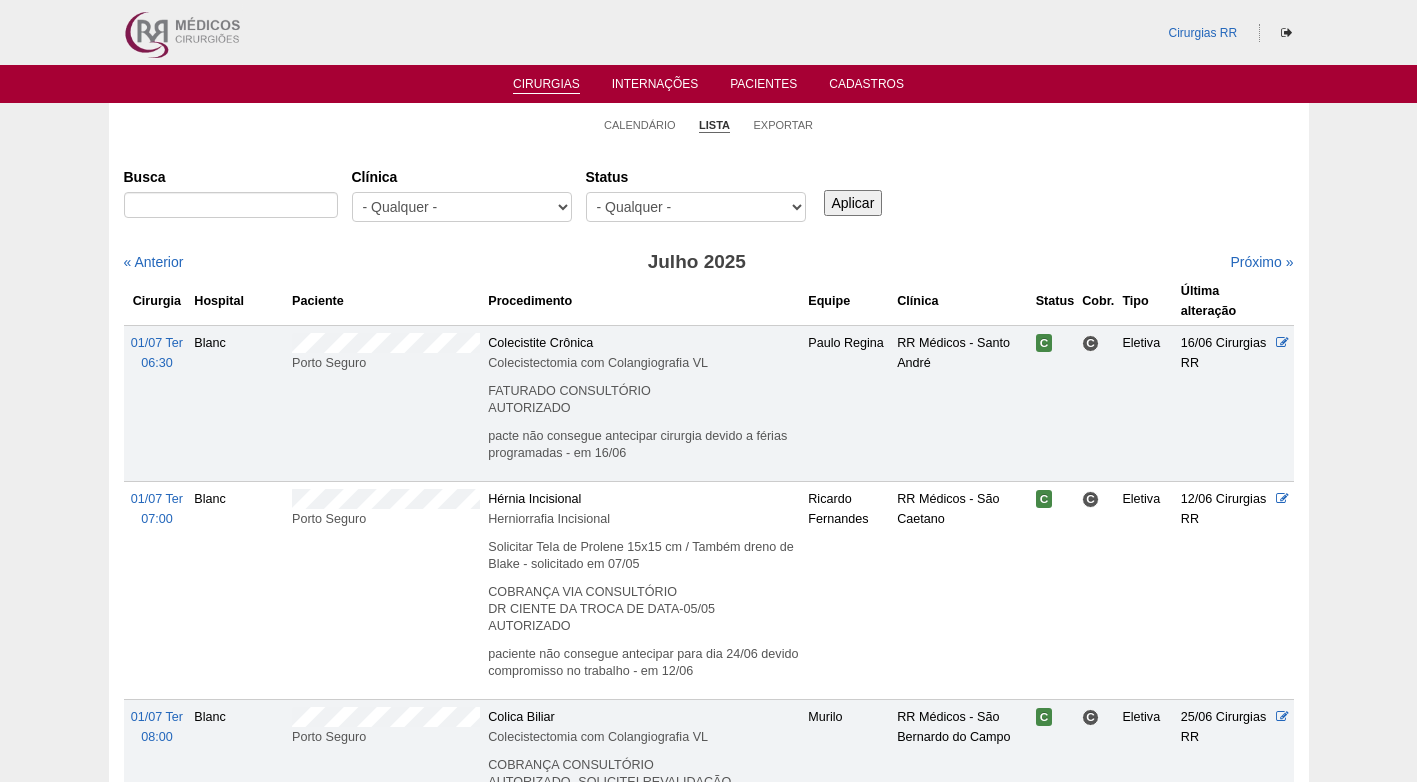drag, startPoint x: 276, startPoint y: 222, endPoint x: 281, endPoint y: 208, distance: 14.866069 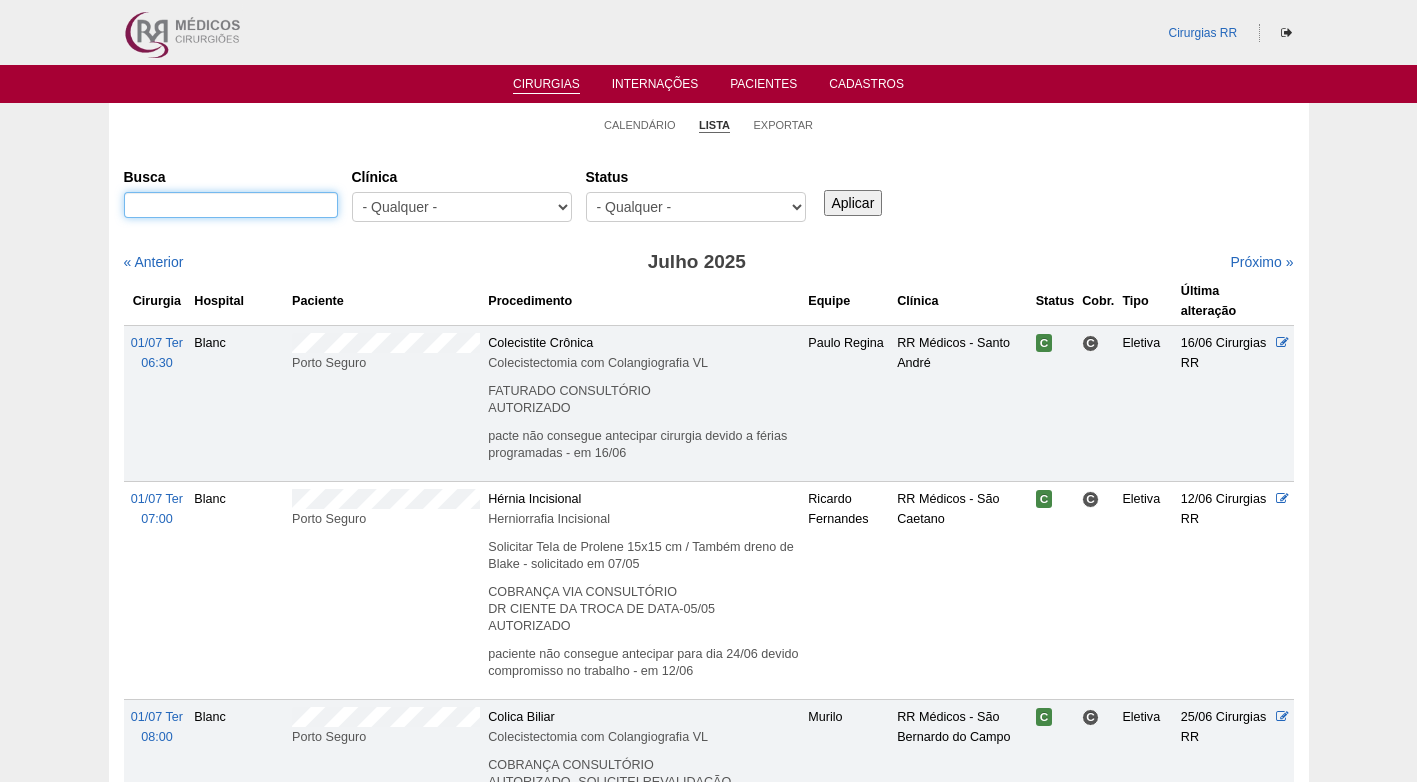 click on "Busca" at bounding box center [231, 205] 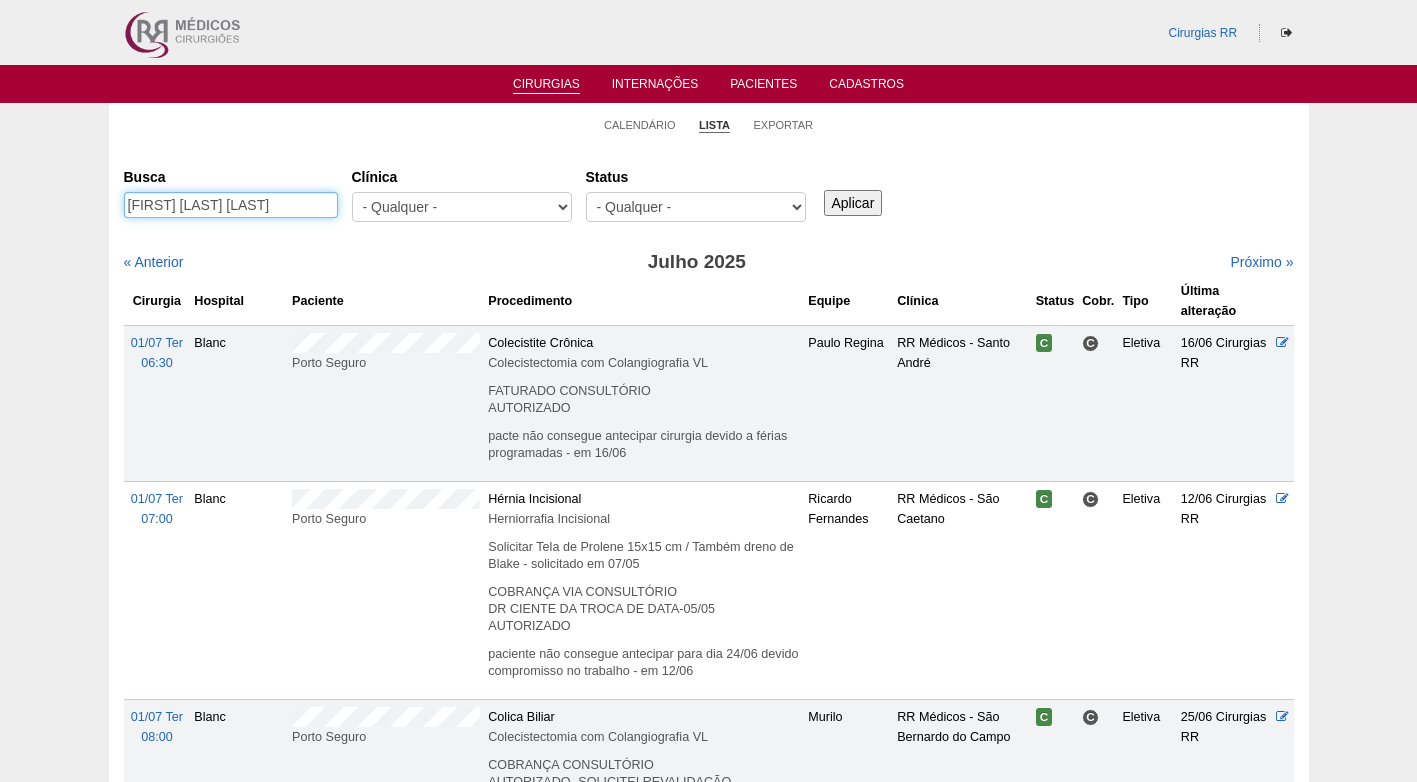 type on "JESSICA GOMES MANTOVANI" 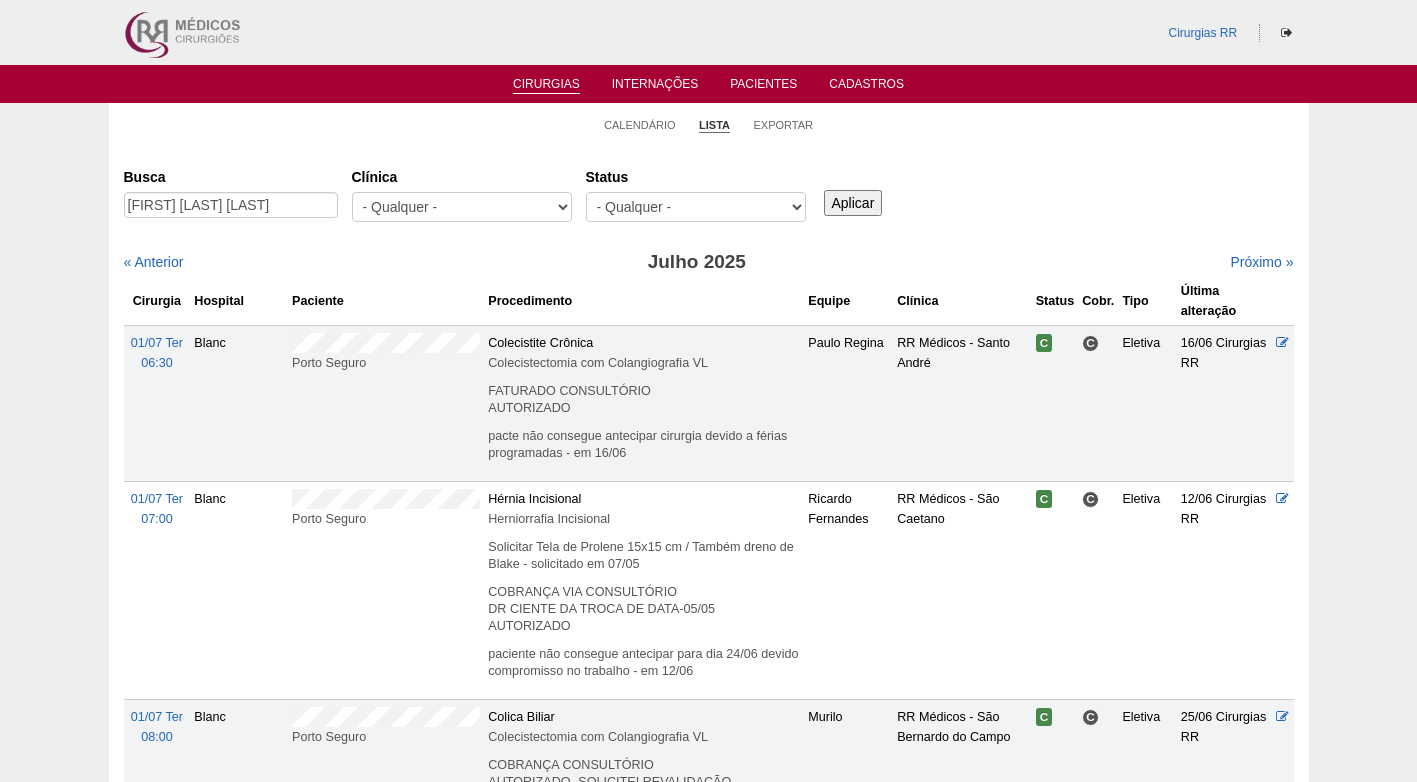 click on "Aplicar" at bounding box center (853, 203) 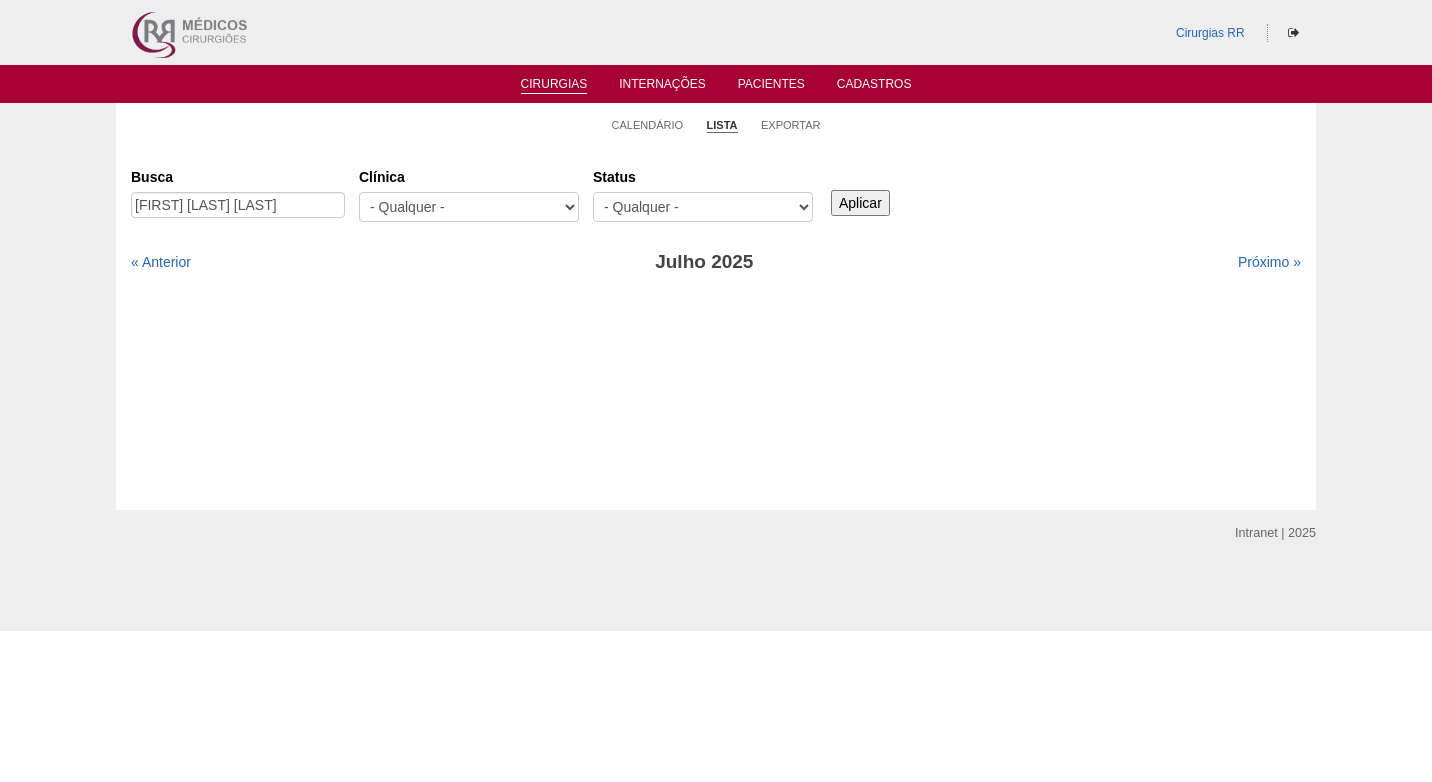 scroll, scrollTop: 0, scrollLeft: 0, axis: both 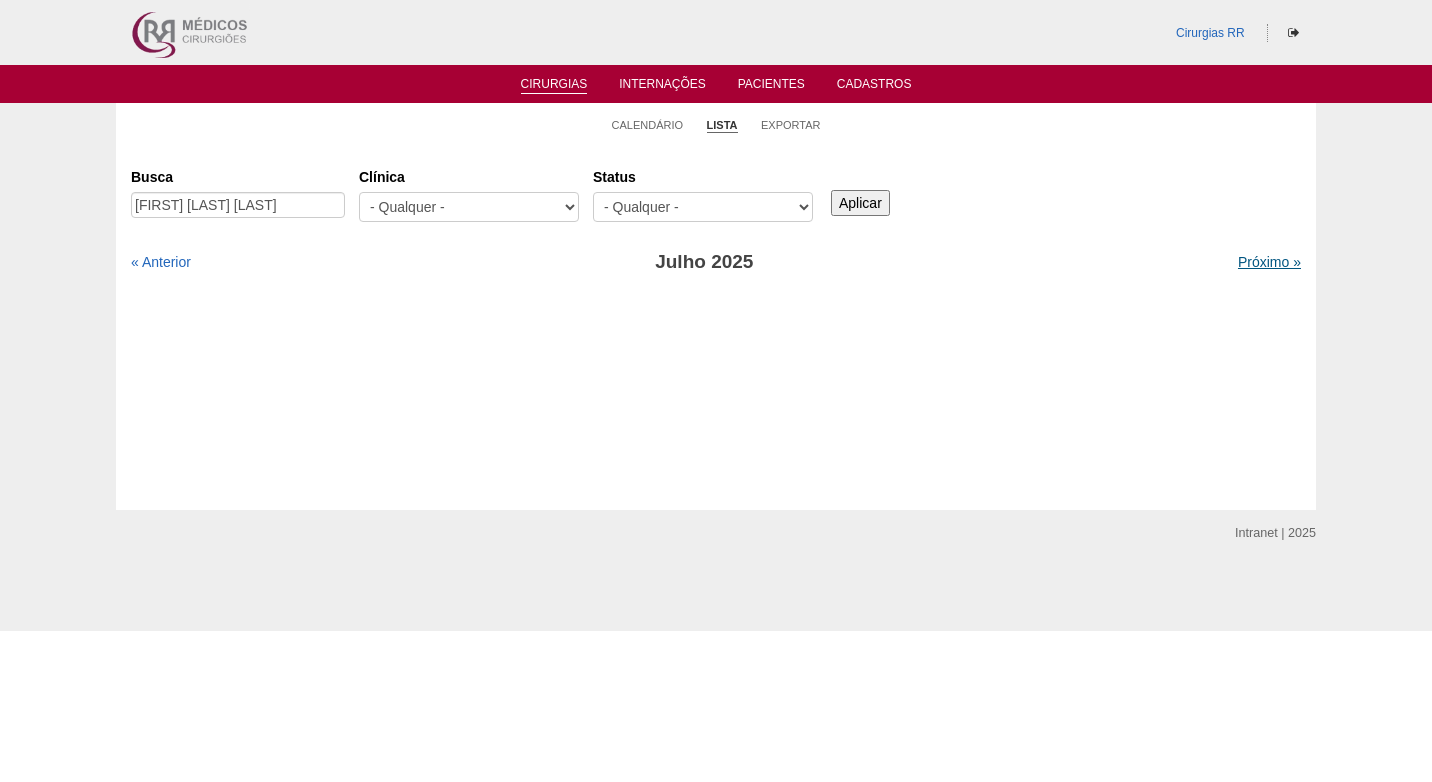click on "Próximo »" at bounding box center [1269, 262] 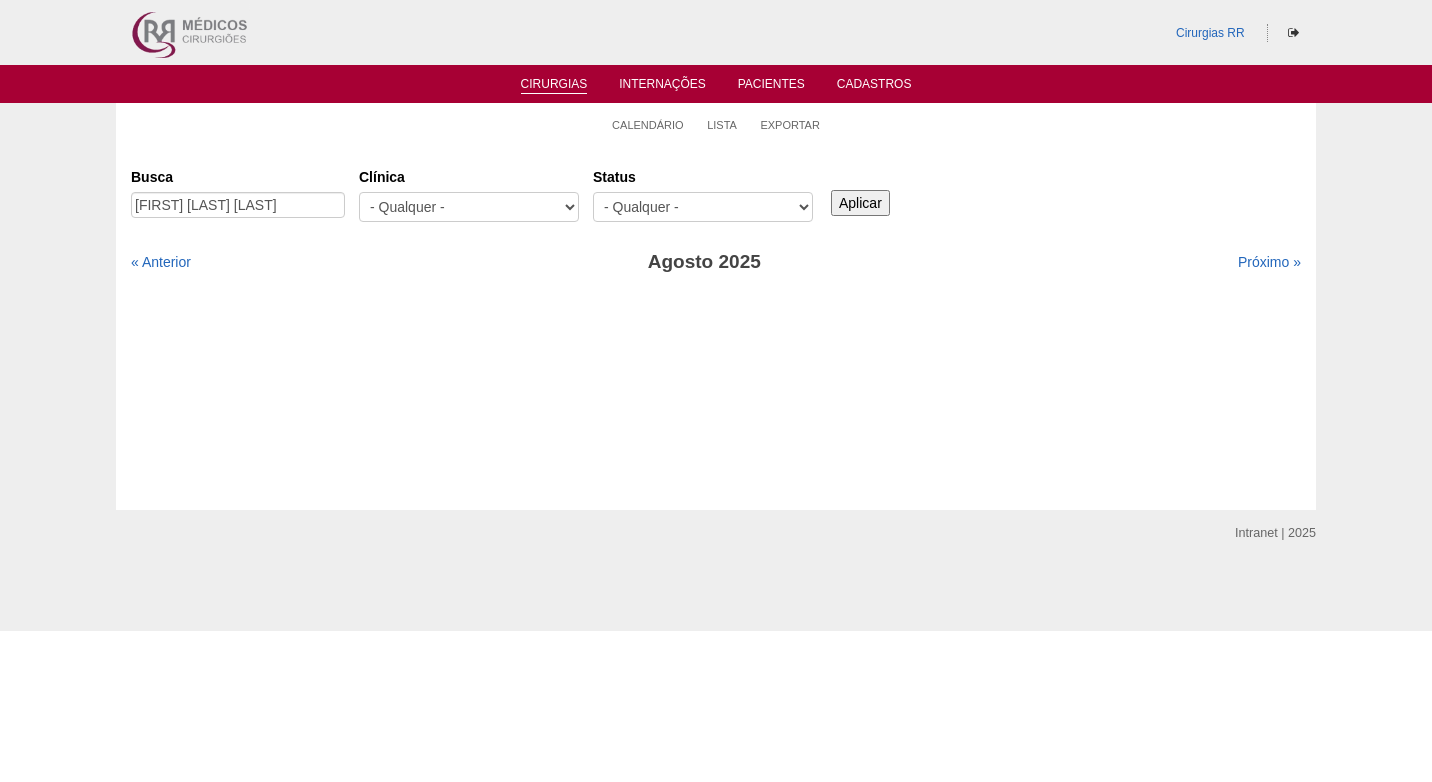 scroll, scrollTop: 0, scrollLeft: 0, axis: both 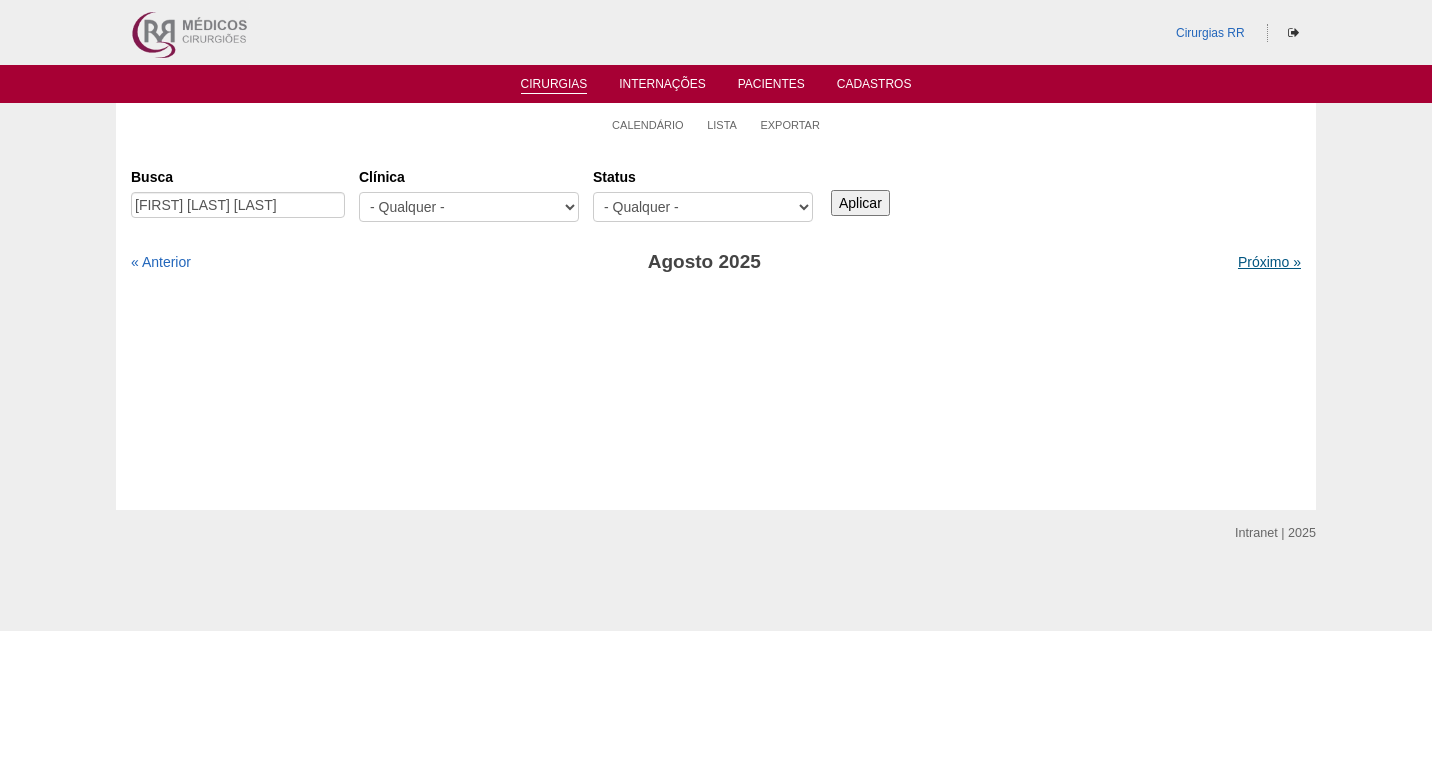 drag, startPoint x: 0, startPoint y: 0, endPoint x: 1255, endPoint y: 260, distance: 1281.6493 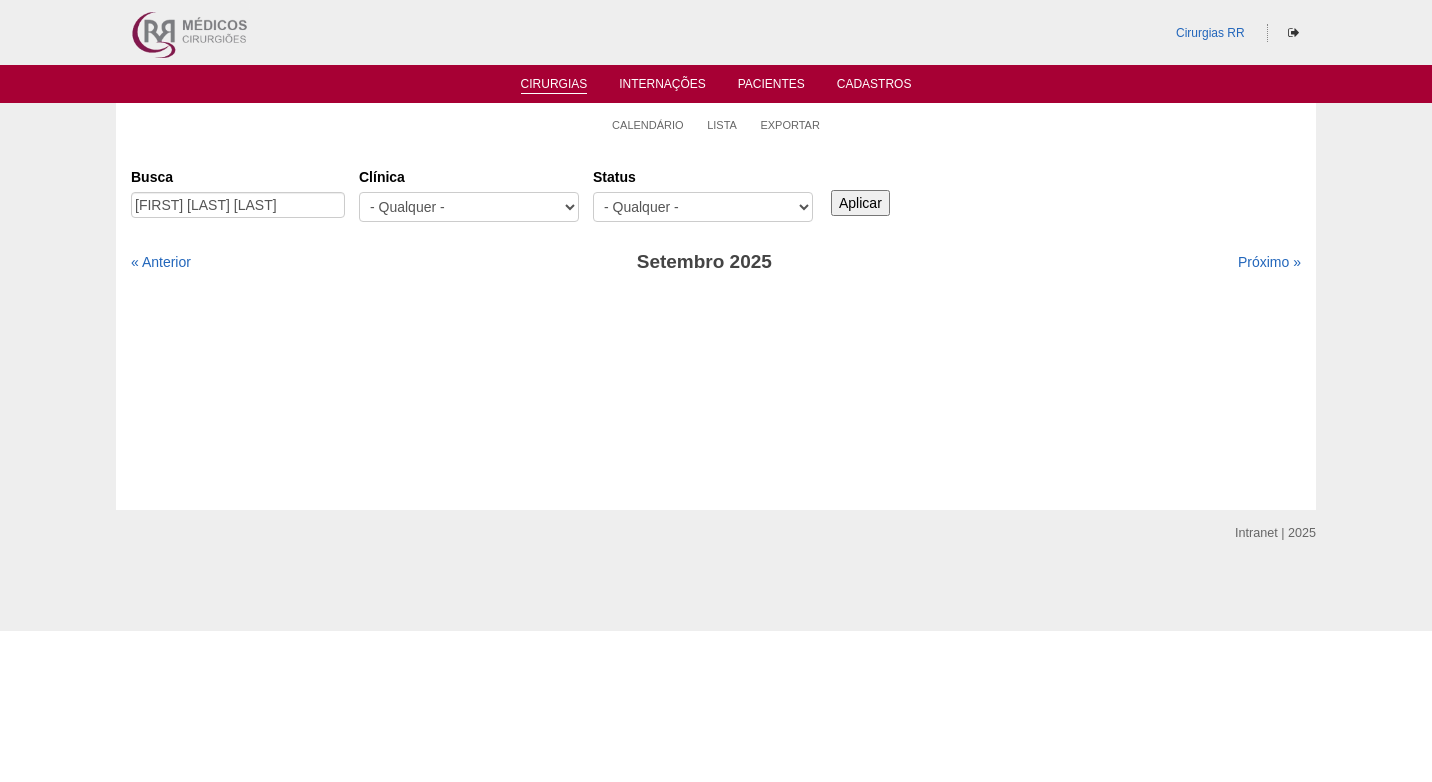 scroll, scrollTop: 0, scrollLeft: 0, axis: both 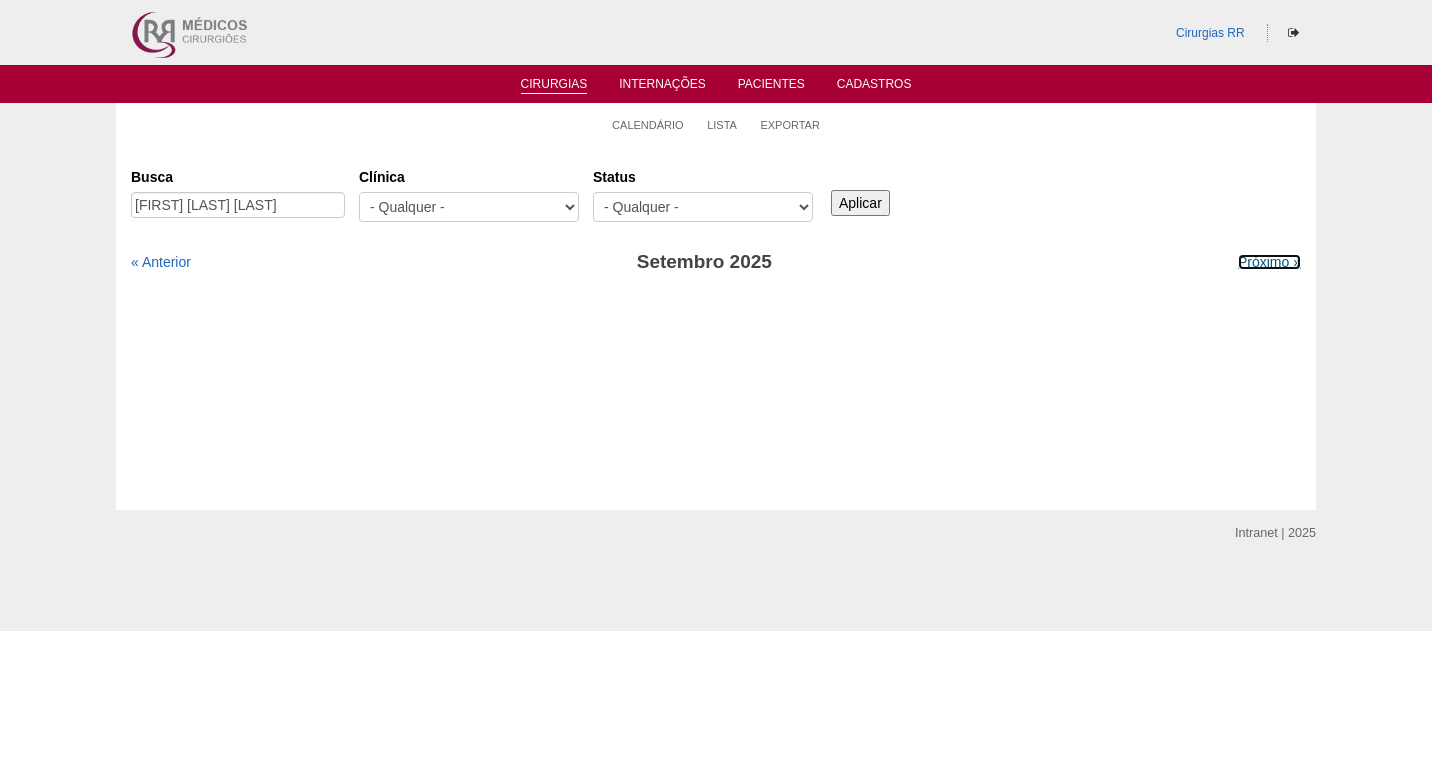 click on "Próximo »" at bounding box center [1269, 262] 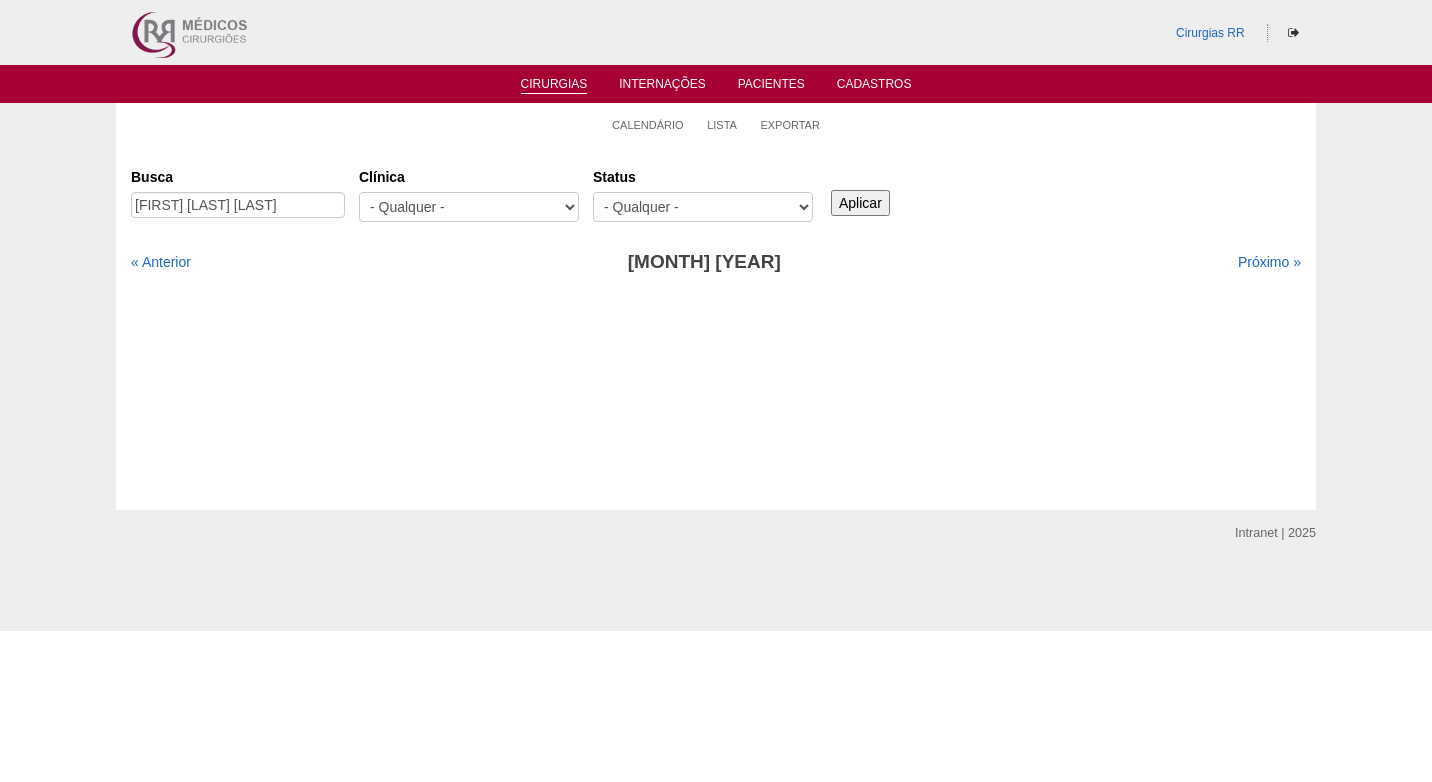 scroll, scrollTop: 0, scrollLeft: 0, axis: both 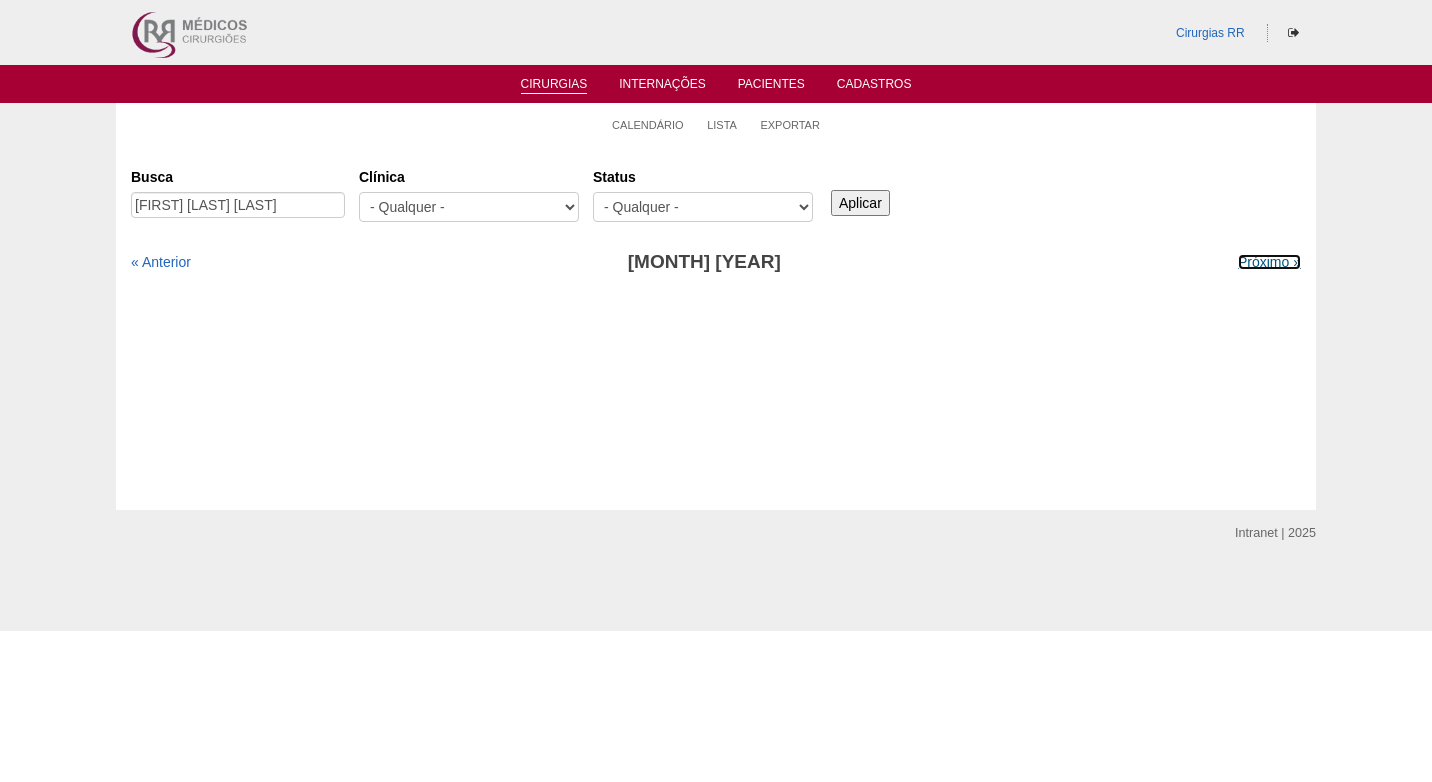 click on "Próximo »" at bounding box center [1269, 262] 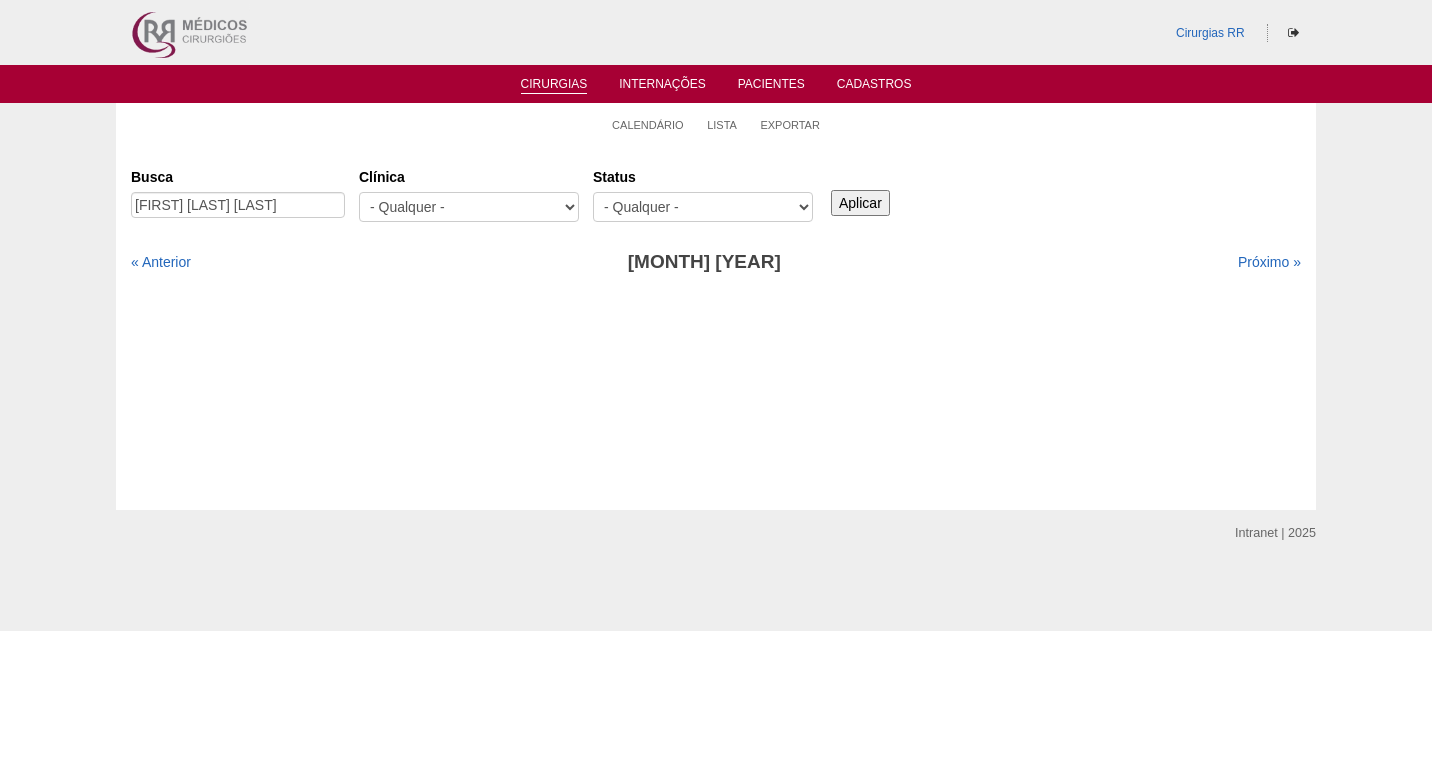 scroll, scrollTop: 0, scrollLeft: 0, axis: both 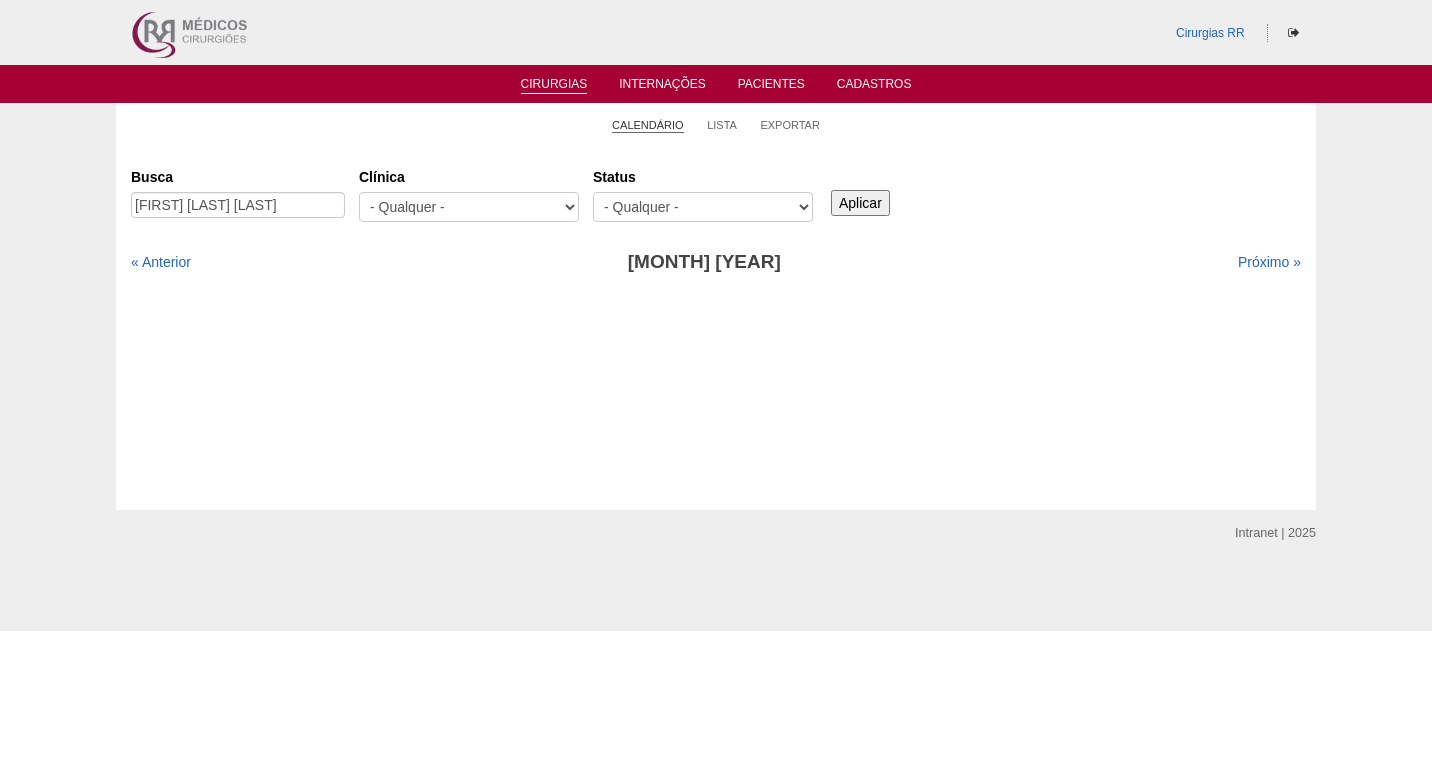 click on "Calendário" at bounding box center [648, 125] 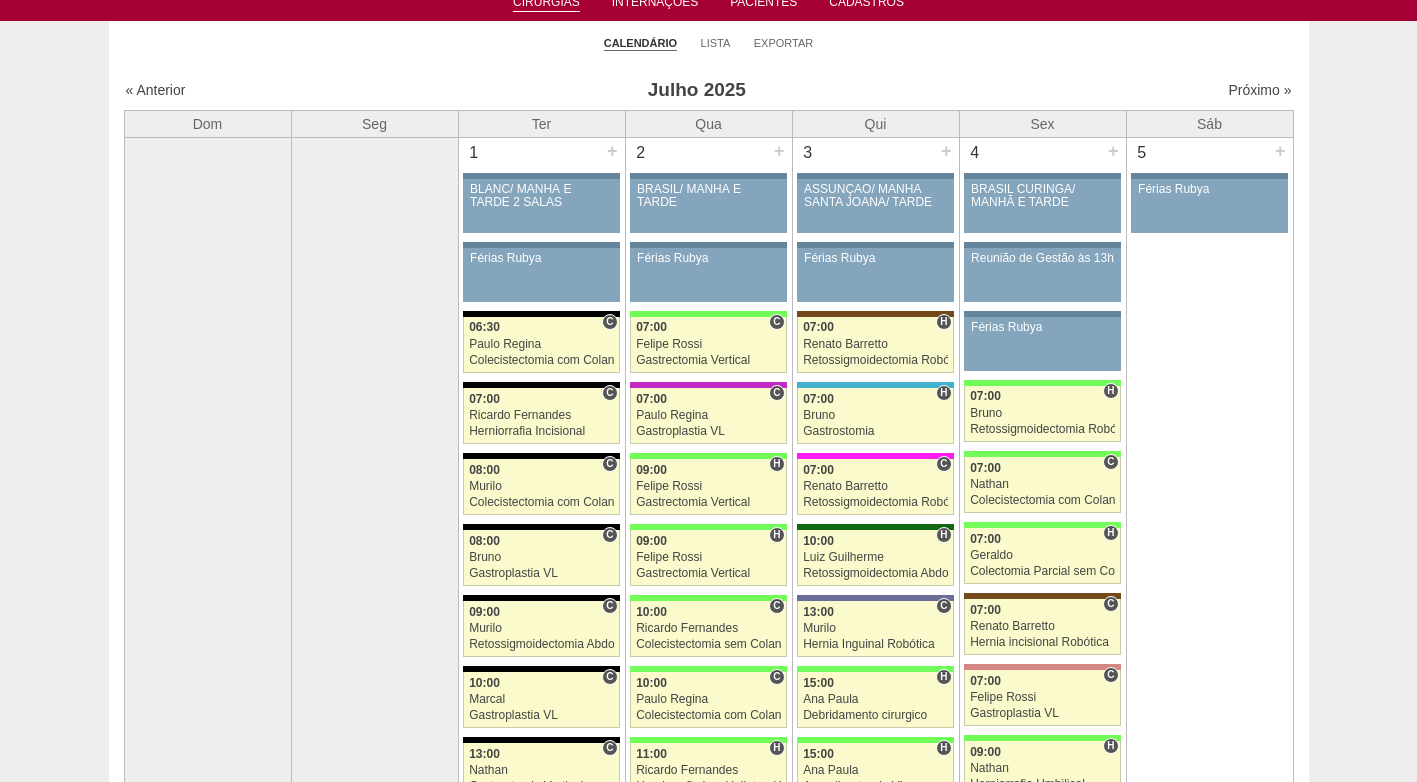 scroll, scrollTop: 0, scrollLeft: 0, axis: both 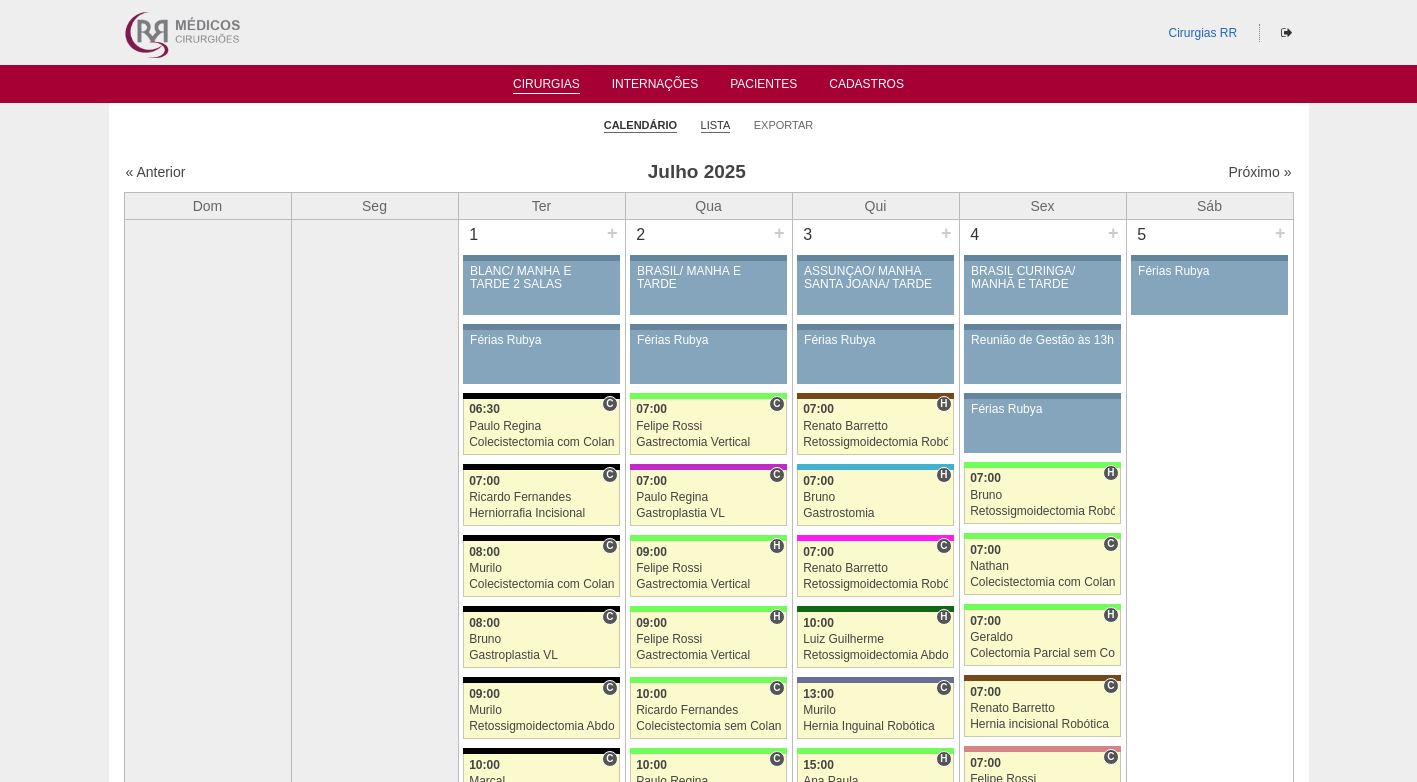 click on "Lista" at bounding box center (716, 125) 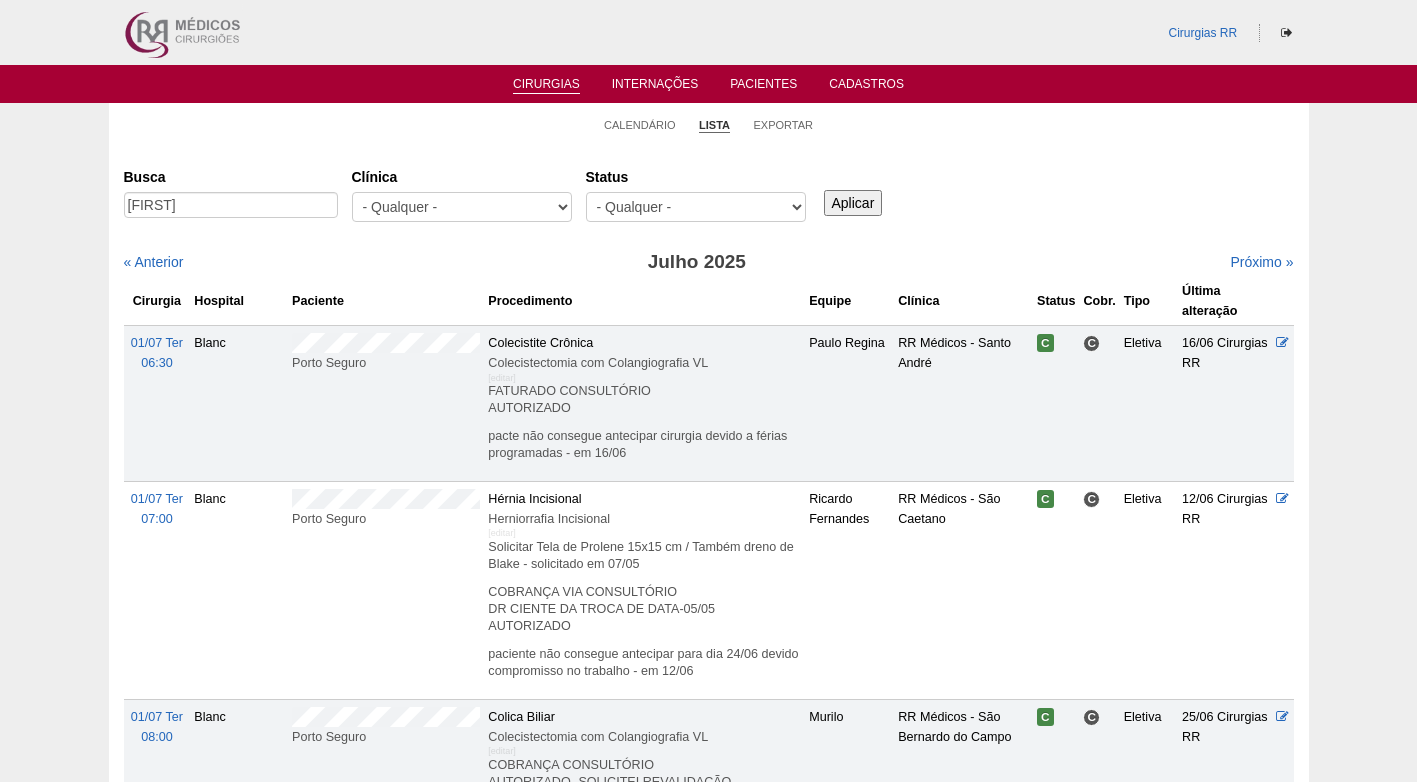 scroll, scrollTop: 0, scrollLeft: 0, axis: both 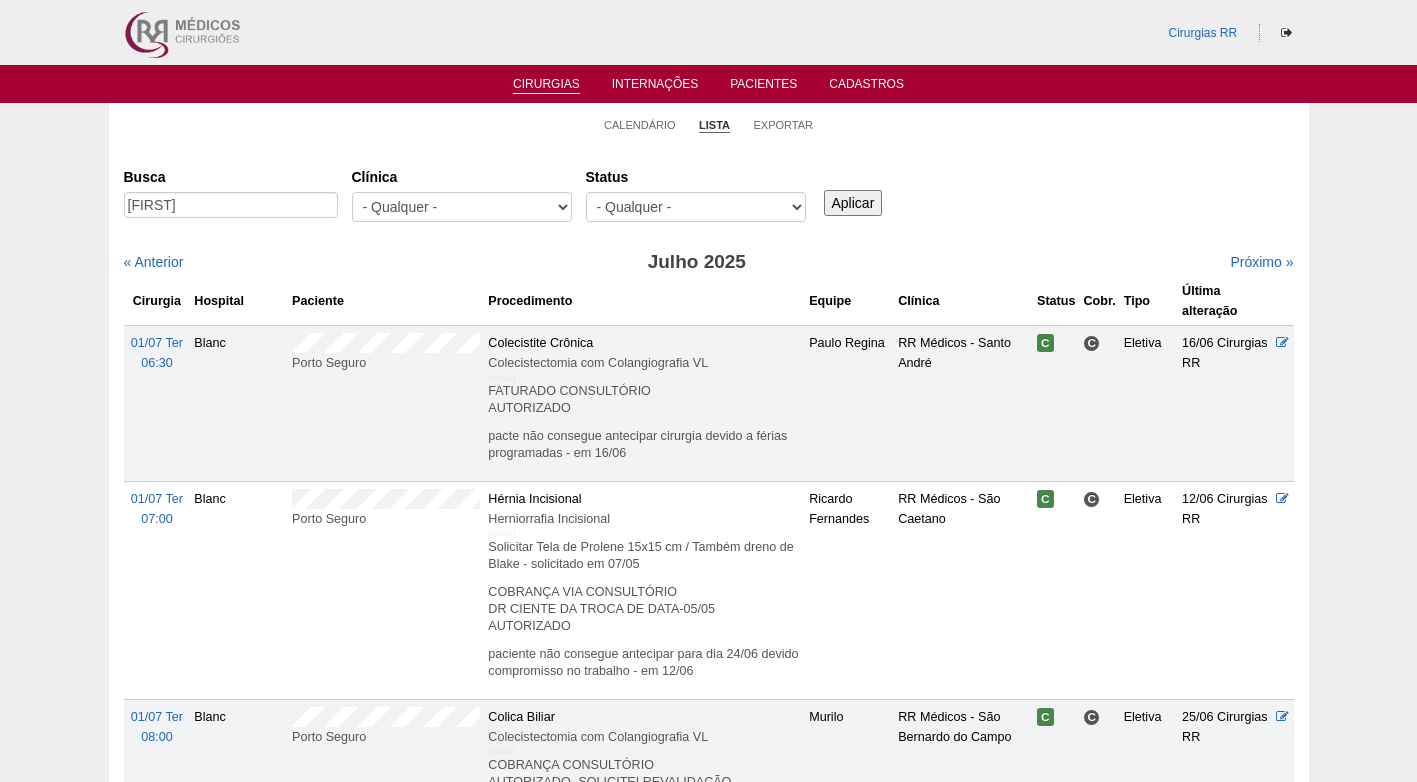 type on "[FIRST]" 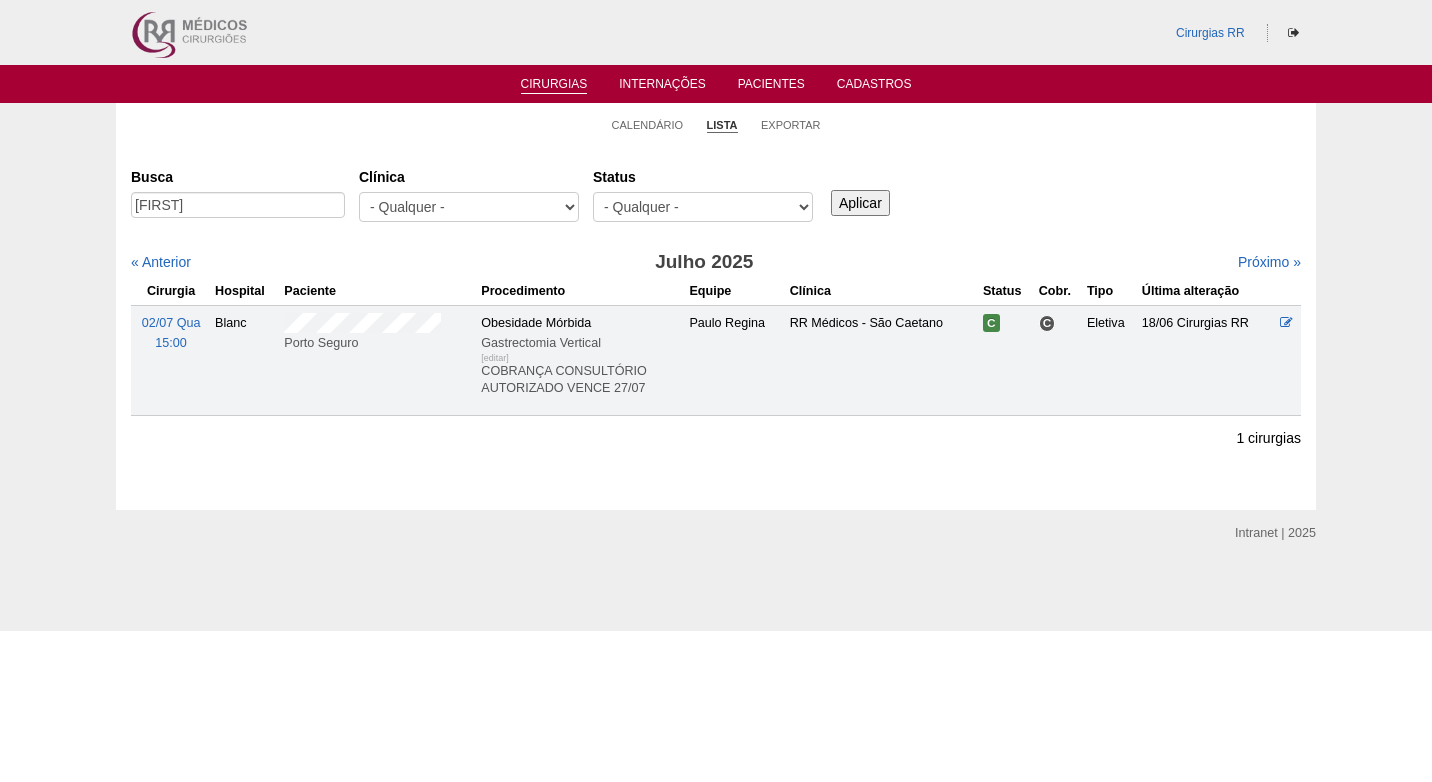 scroll, scrollTop: 0, scrollLeft: 0, axis: both 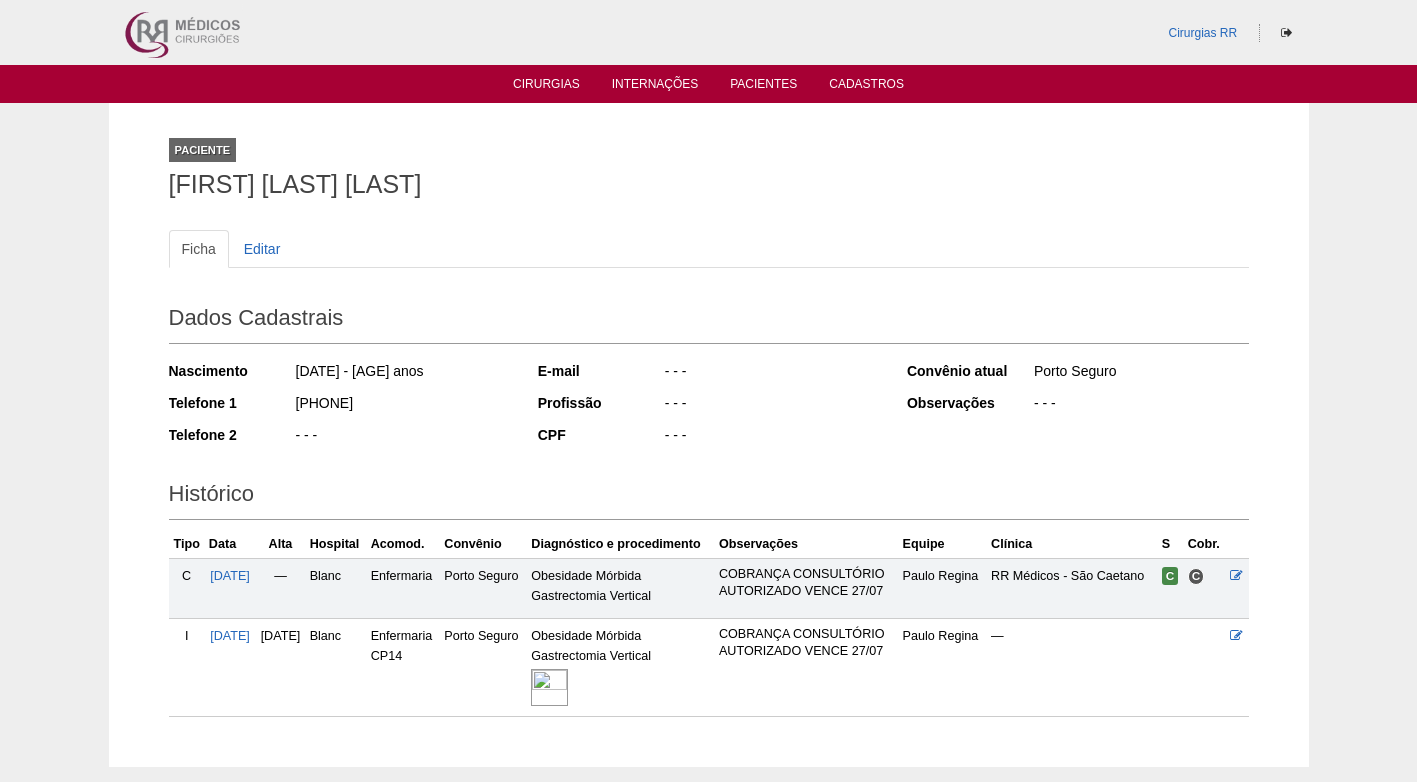 drag, startPoint x: 385, startPoint y: 408, endPoint x: 270, endPoint y: 402, distance: 115.15642 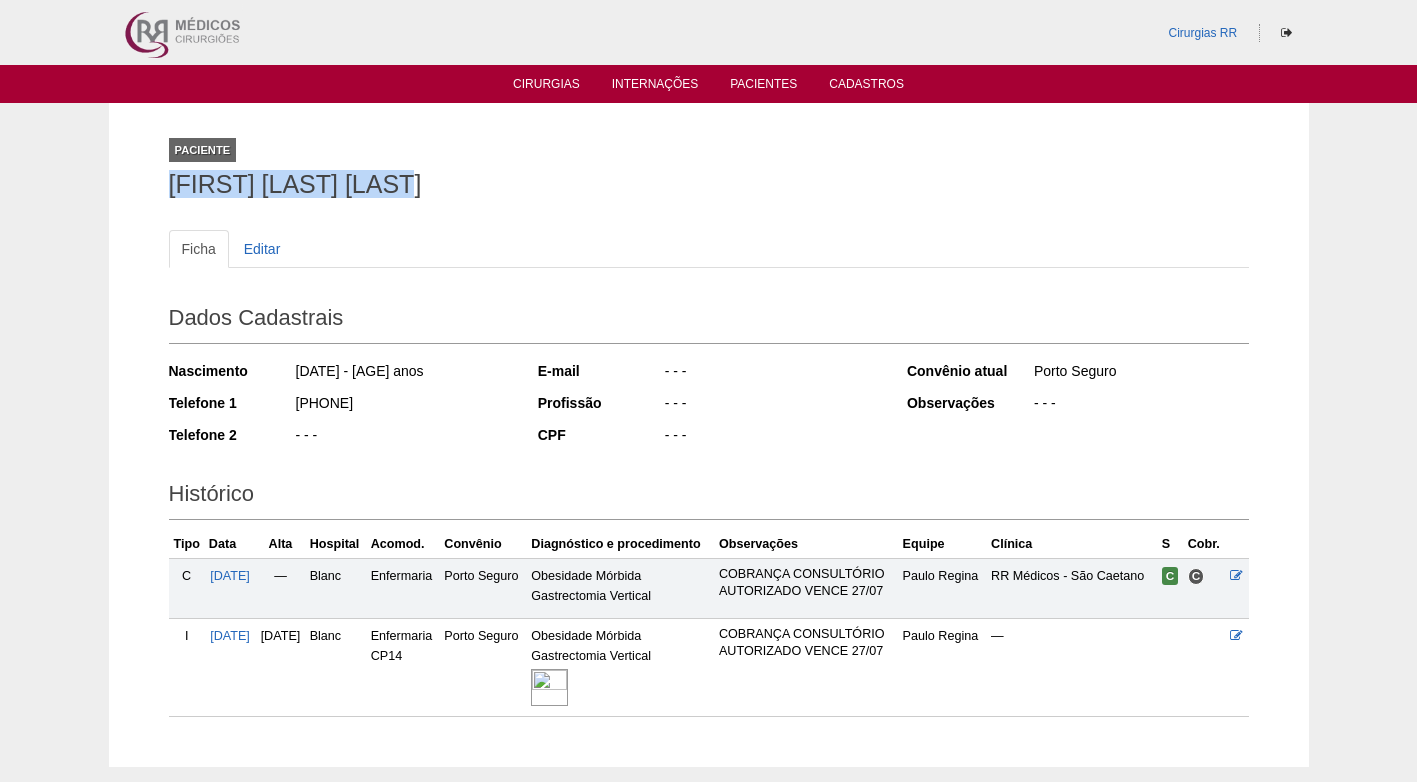 drag, startPoint x: 434, startPoint y: 179, endPoint x: 144, endPoint y: 185, distance: 290.06207 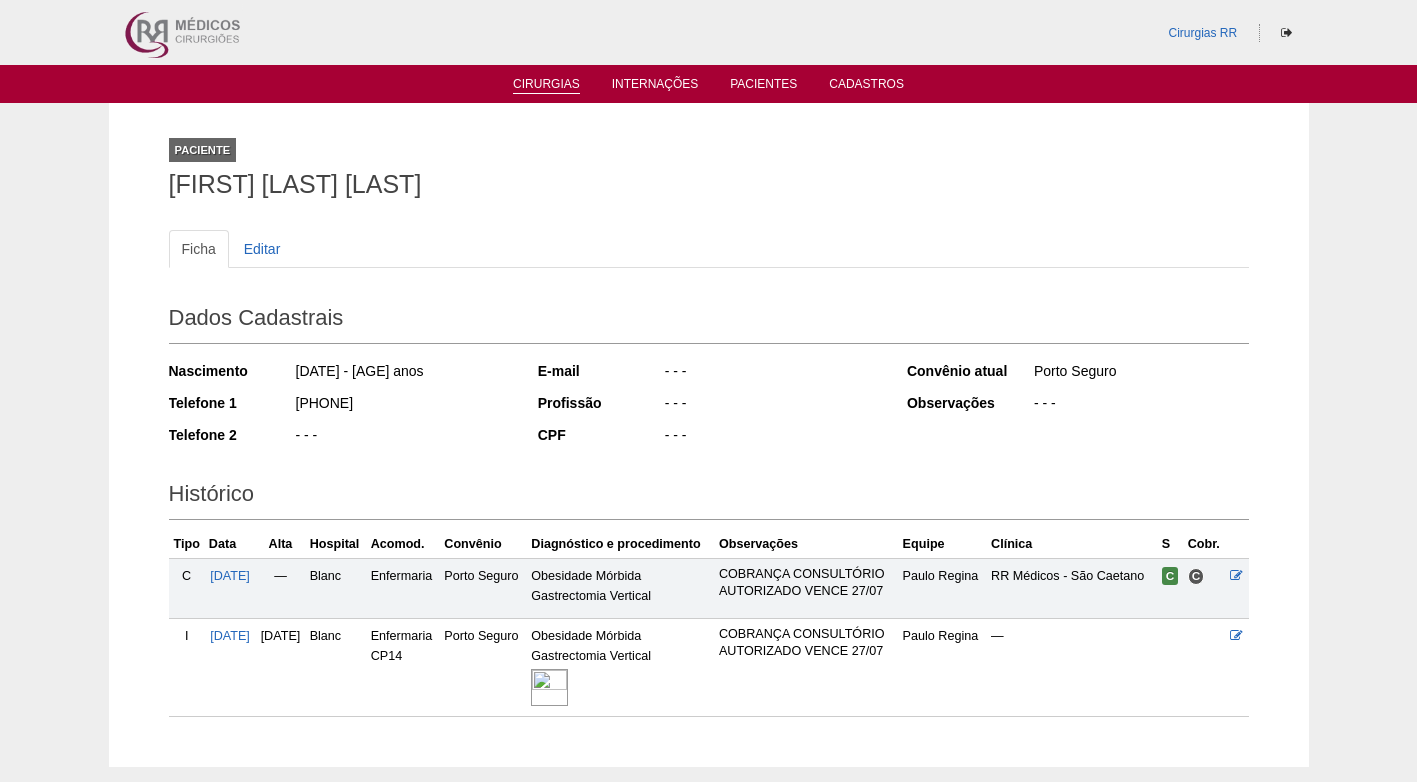 click on "Cirurgias" at bounding box center [546, 85] 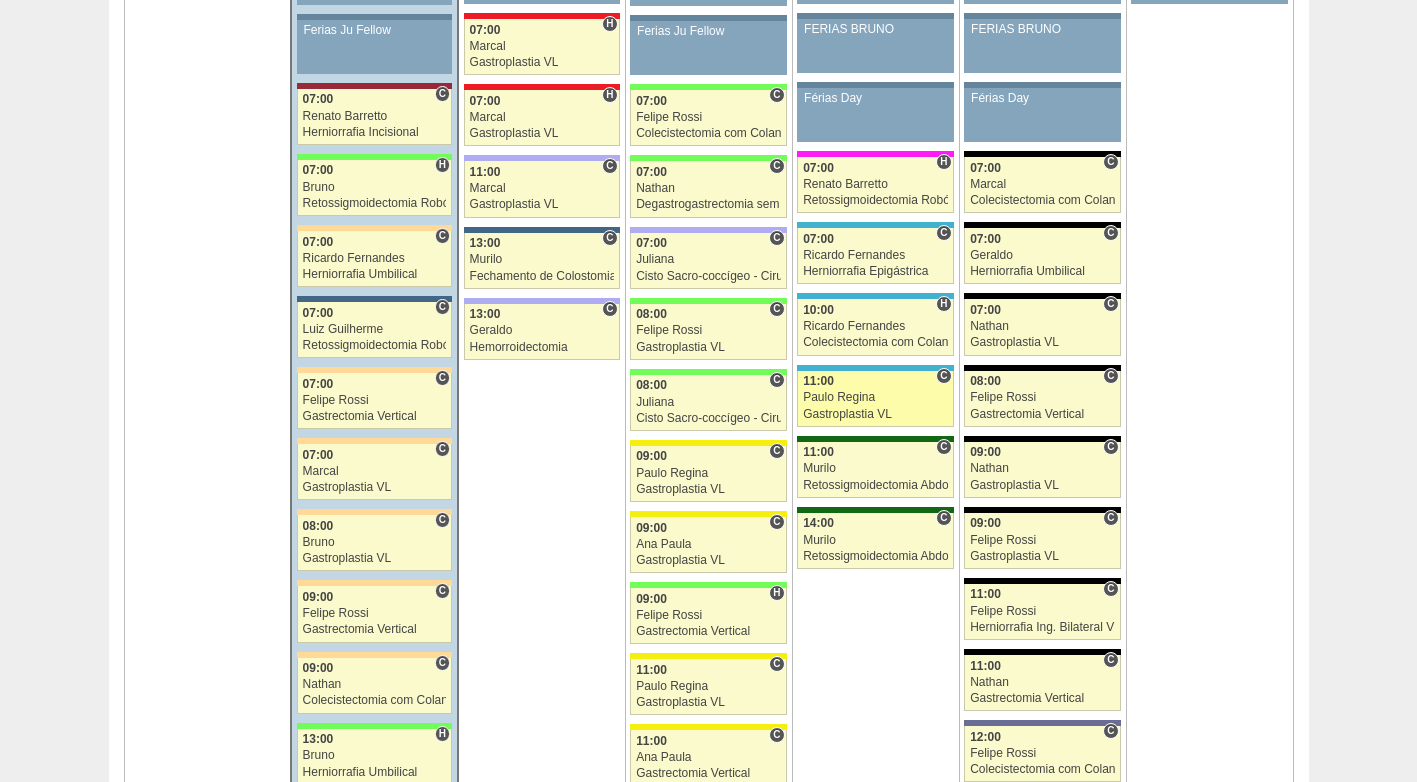 scroll, scrollTop: 1700, scrollLeft: 0, axis: vertical 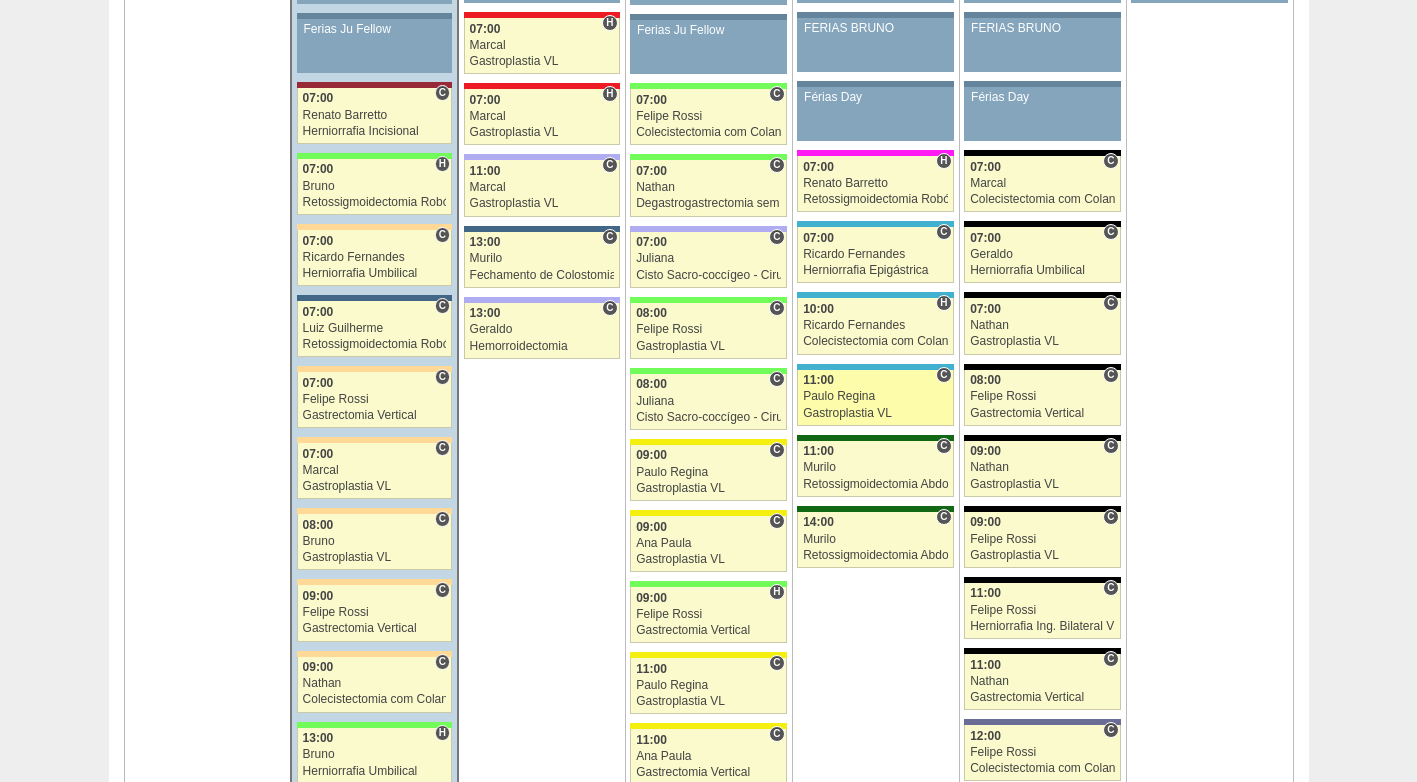 click on "Paulo Regina" at bounding box center [875, 396] 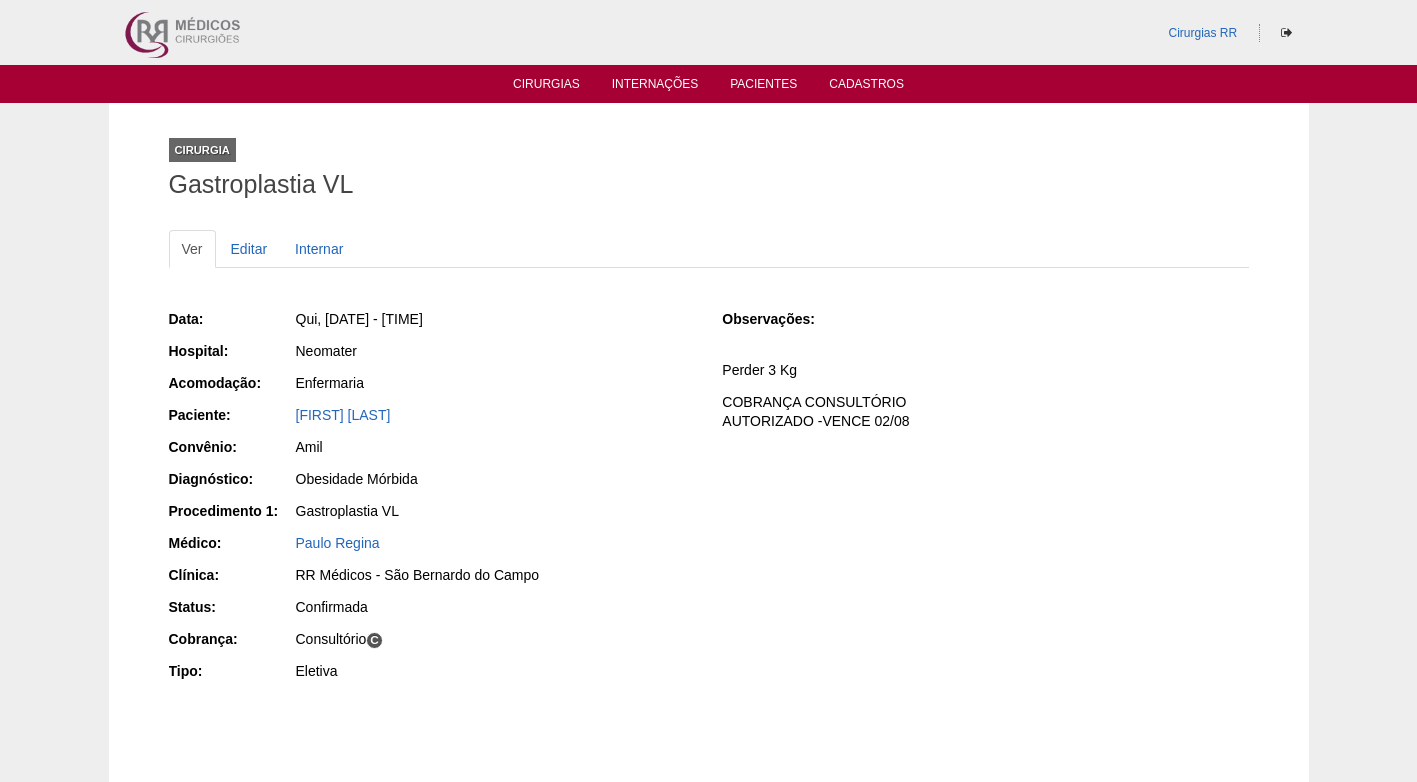 scroll, scrollTop: 0, scrollLeft: 0, axis: both 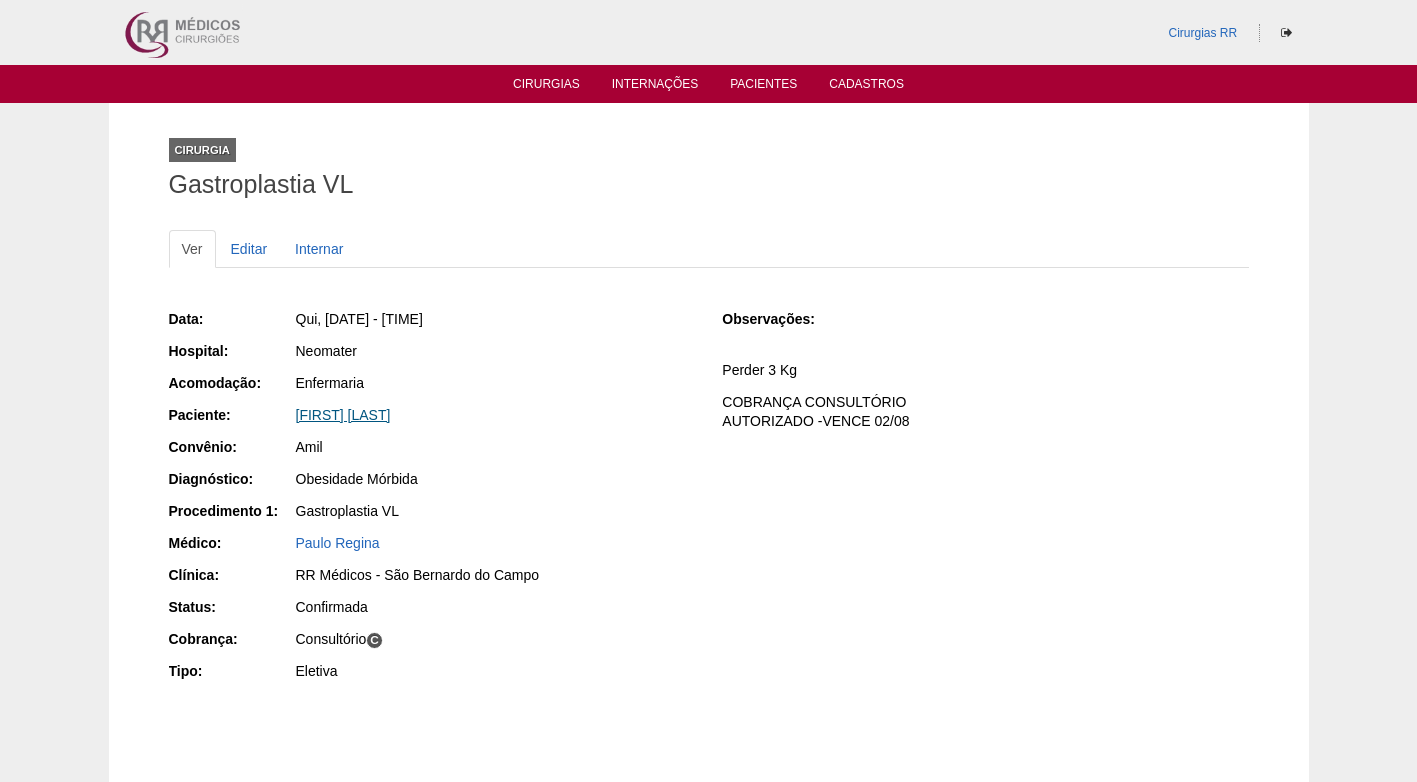 click on "[FIRST] [LAST]" at bounding box center [343, 415] 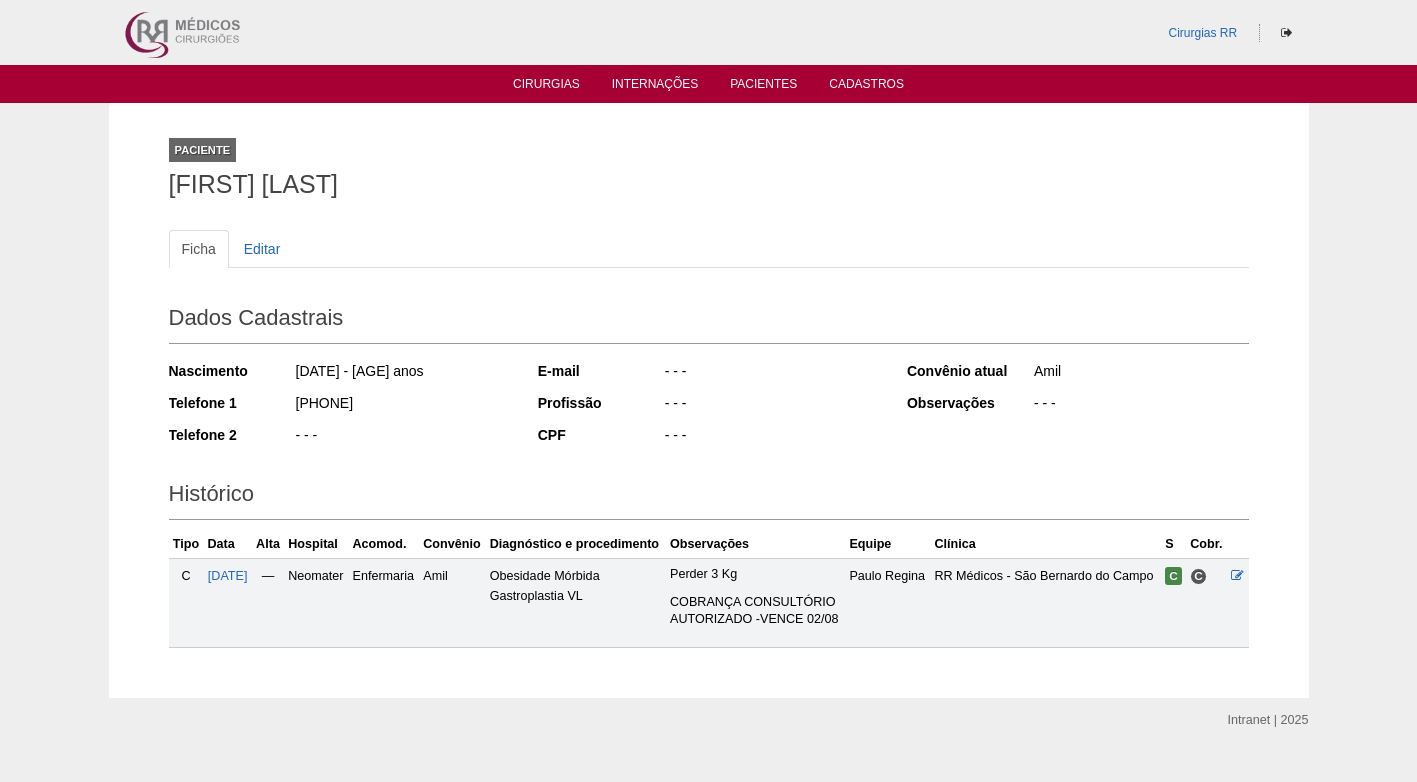 scroll, scrollTop: 0, scrollLeft: 0, axis: both 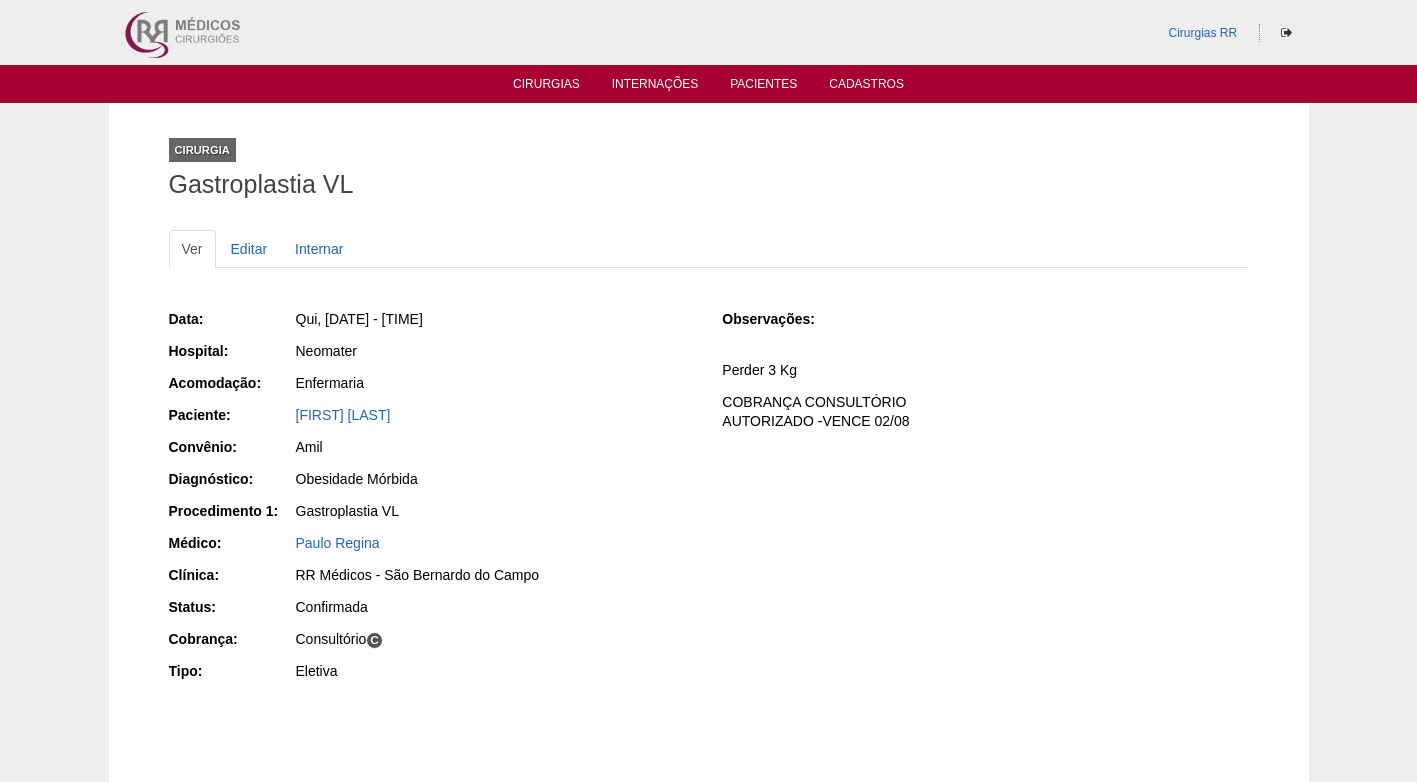 click on "Neomater" at bounding box center [495, 351] 